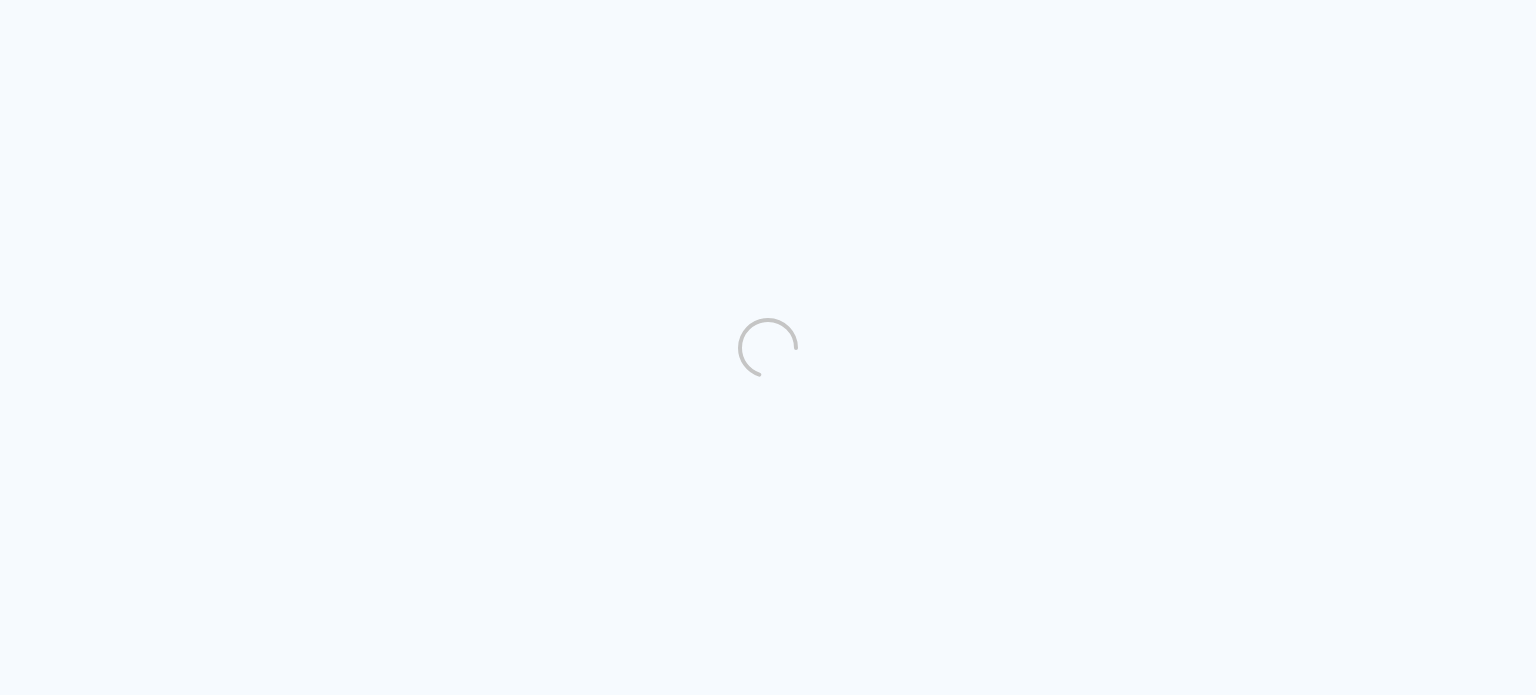 scroll, scrollTop: 0, scrollLeft: 0, axis: both 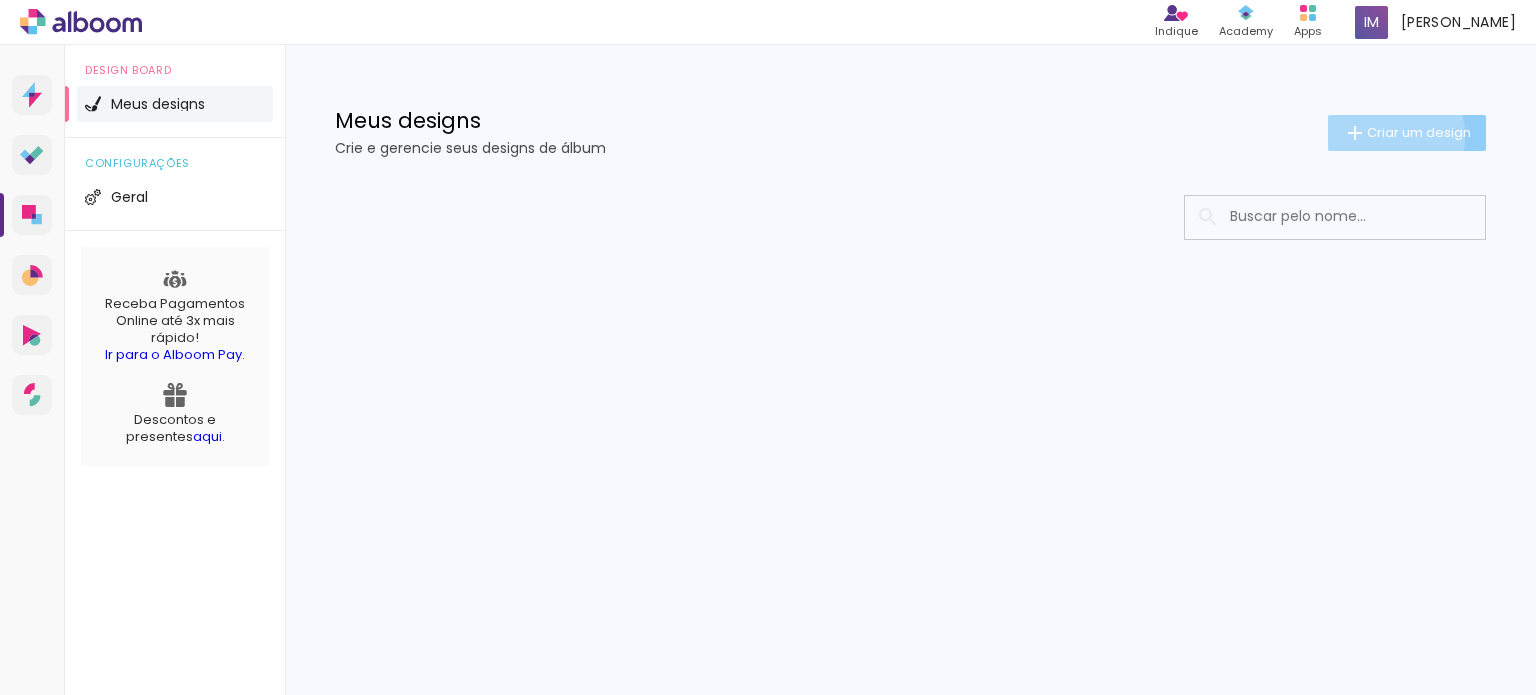 click on "Criar um design" 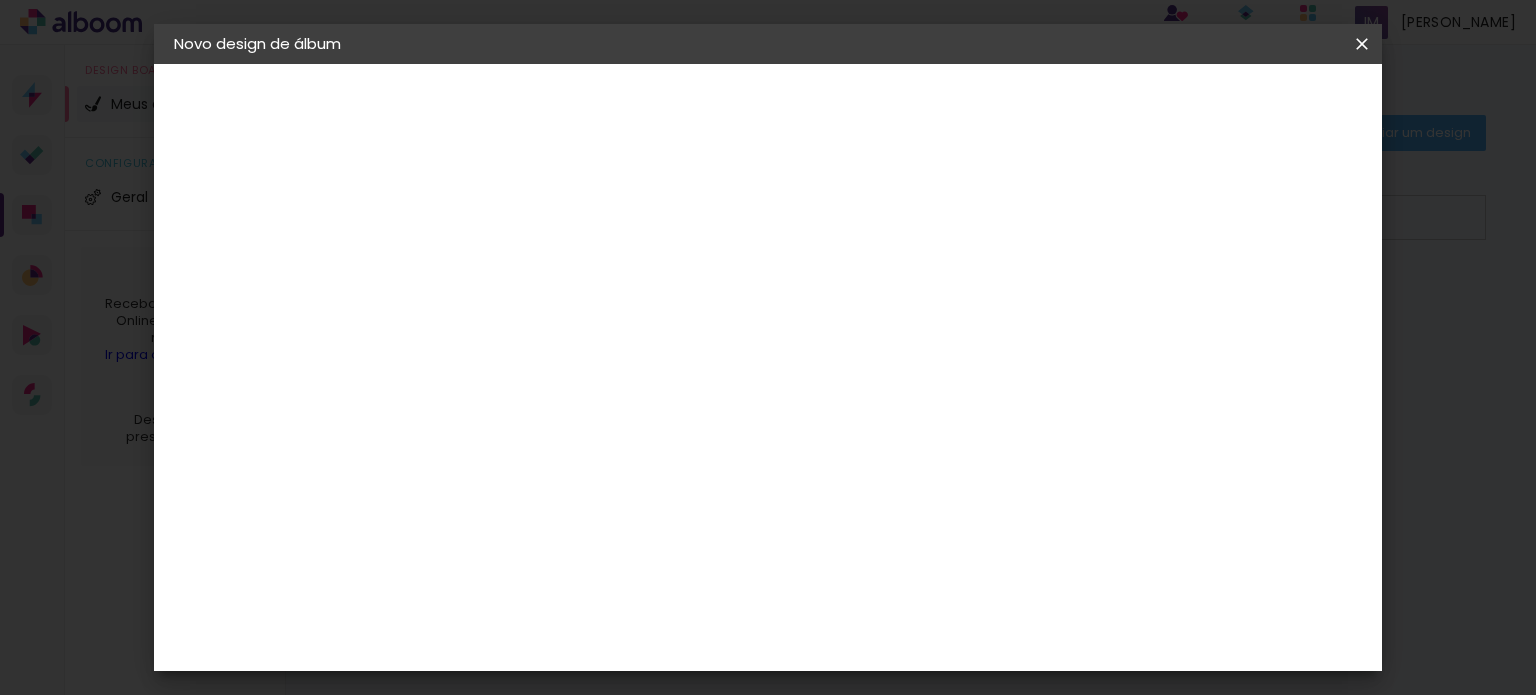 click at bounding box center [501, 268] 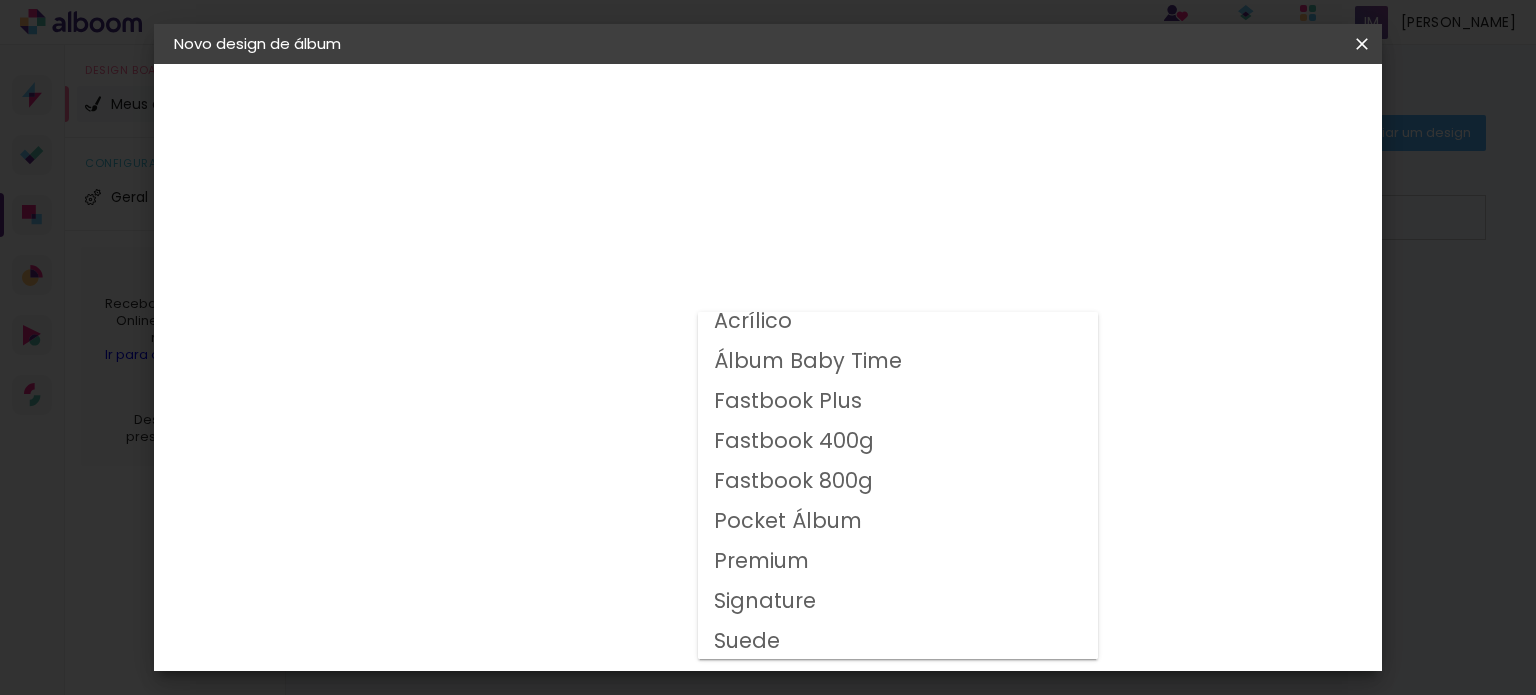 scroll, scrollTop: 12, scrollLeft: 0, axis: vertical 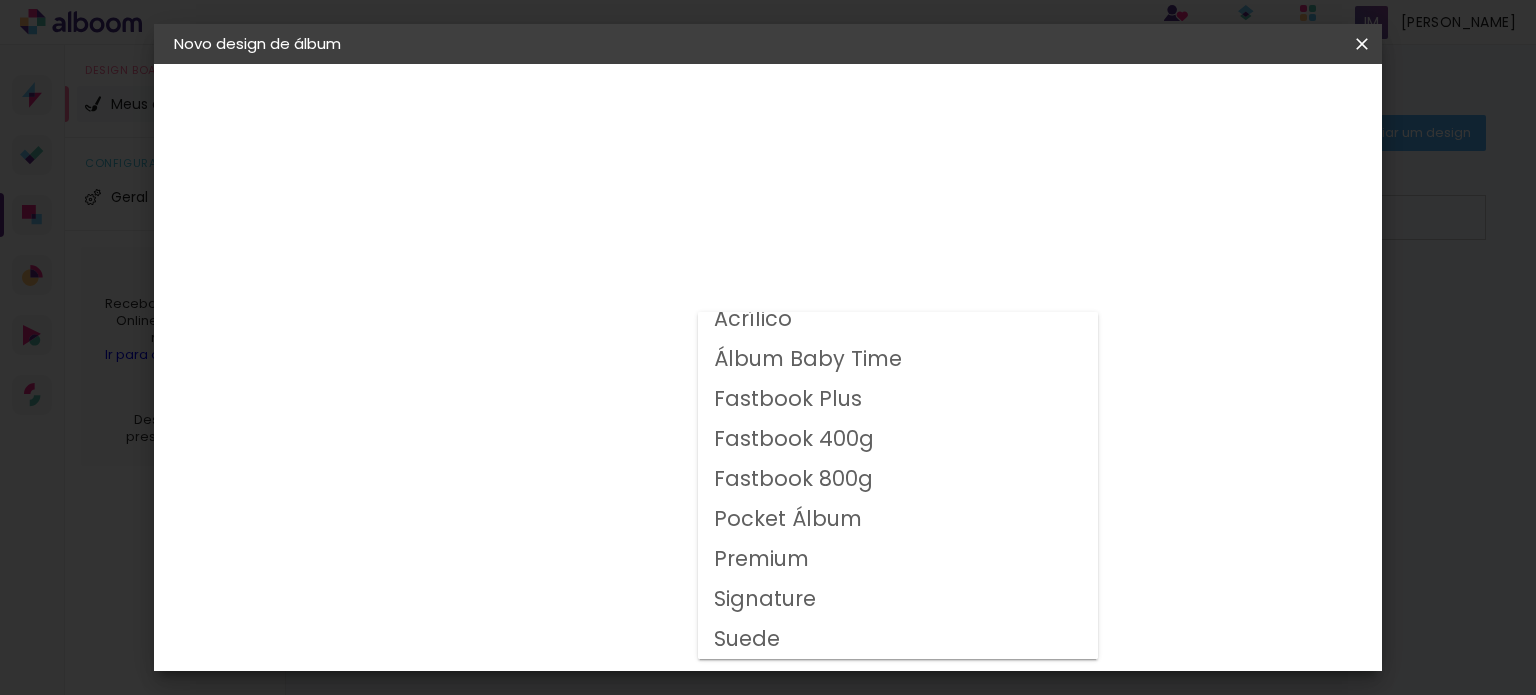 click on "Fastbook 800g" at bounding box center [0, 0] 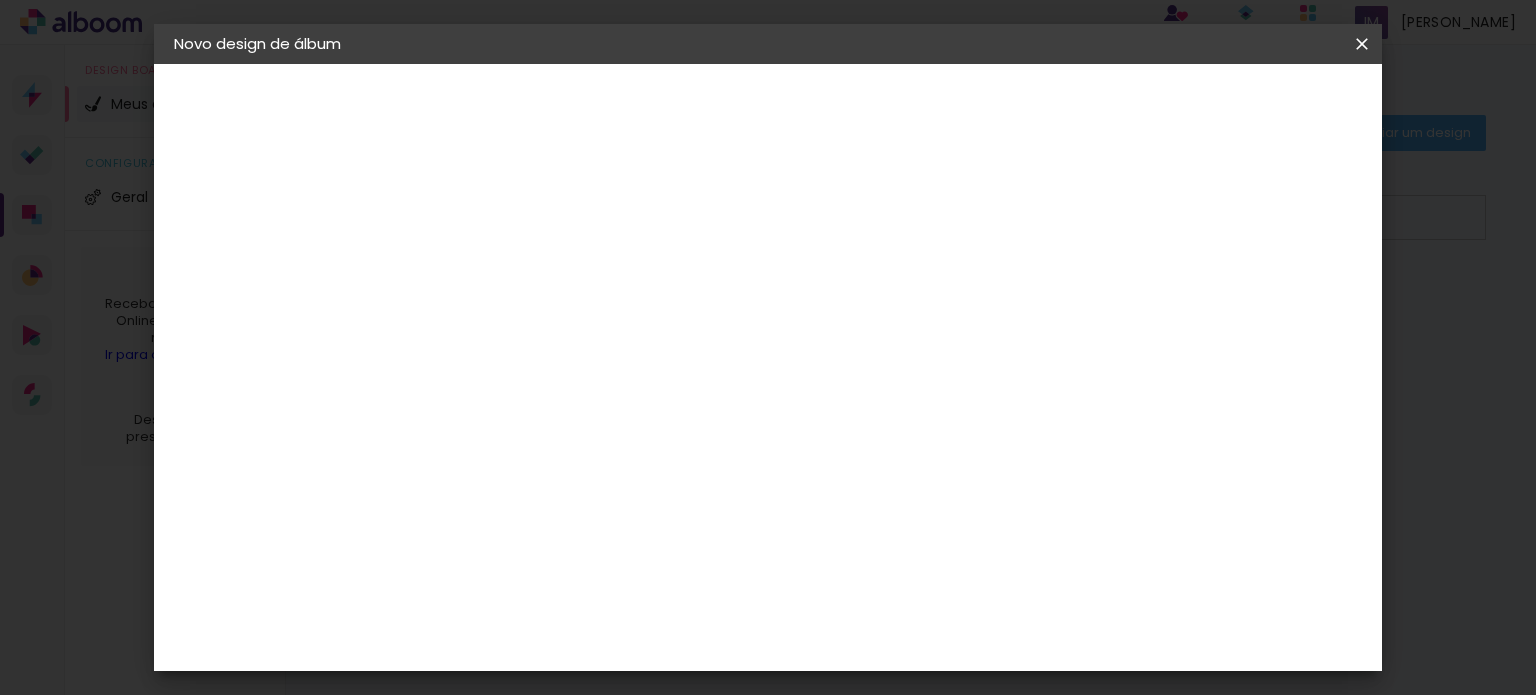 scroll, scrollTop: 300, scrollLeft: 0, axis: vertical 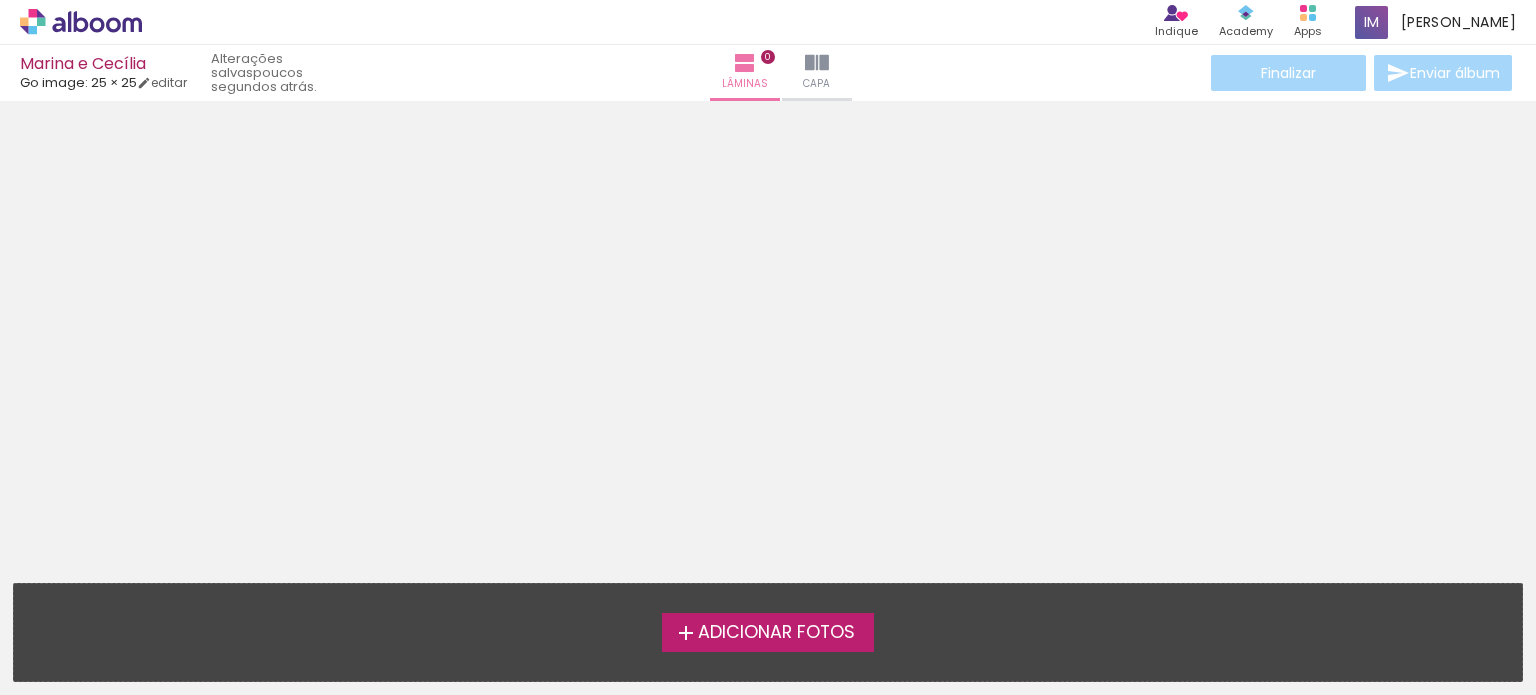 click on "Finalizar  Enviar álbum" at bounding box center (1361, 73) 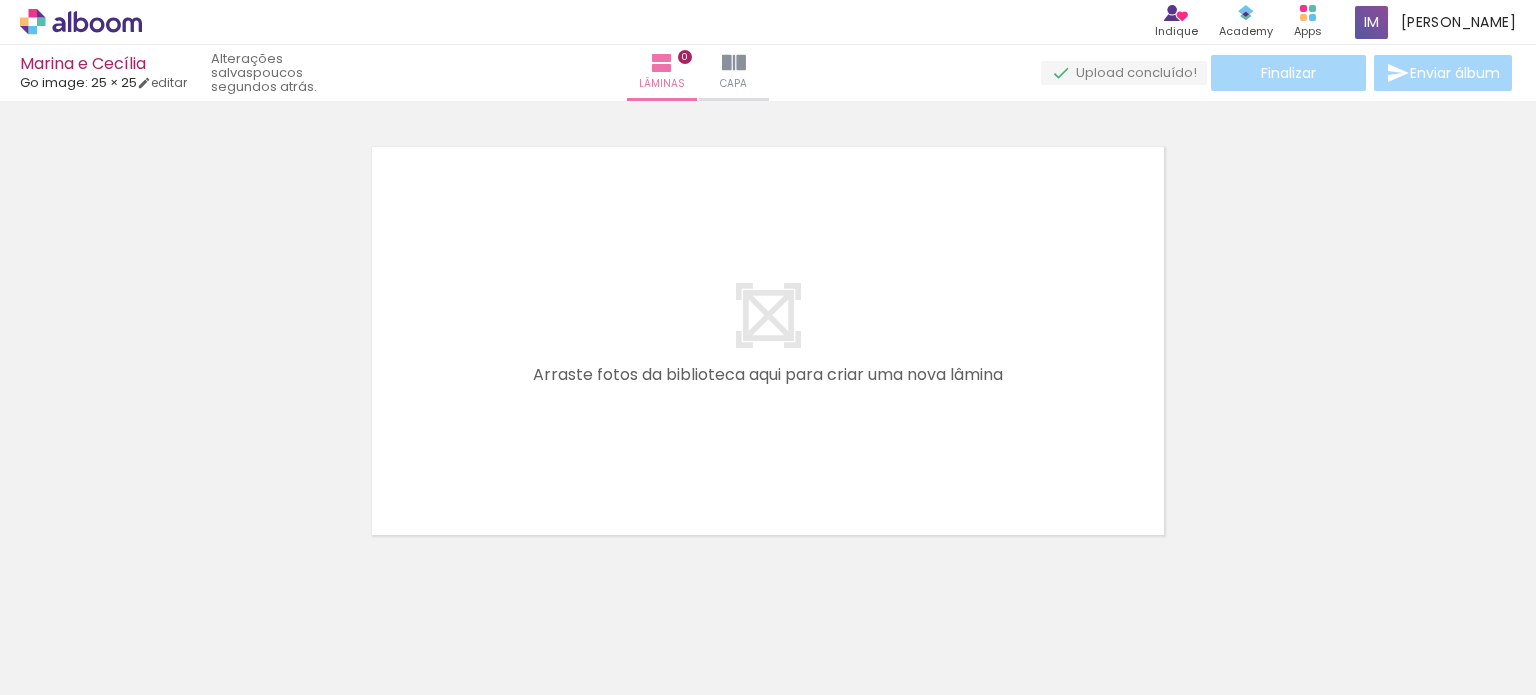 scroll, scrollTop: 25, scrollLeft: 0, axis: vertical 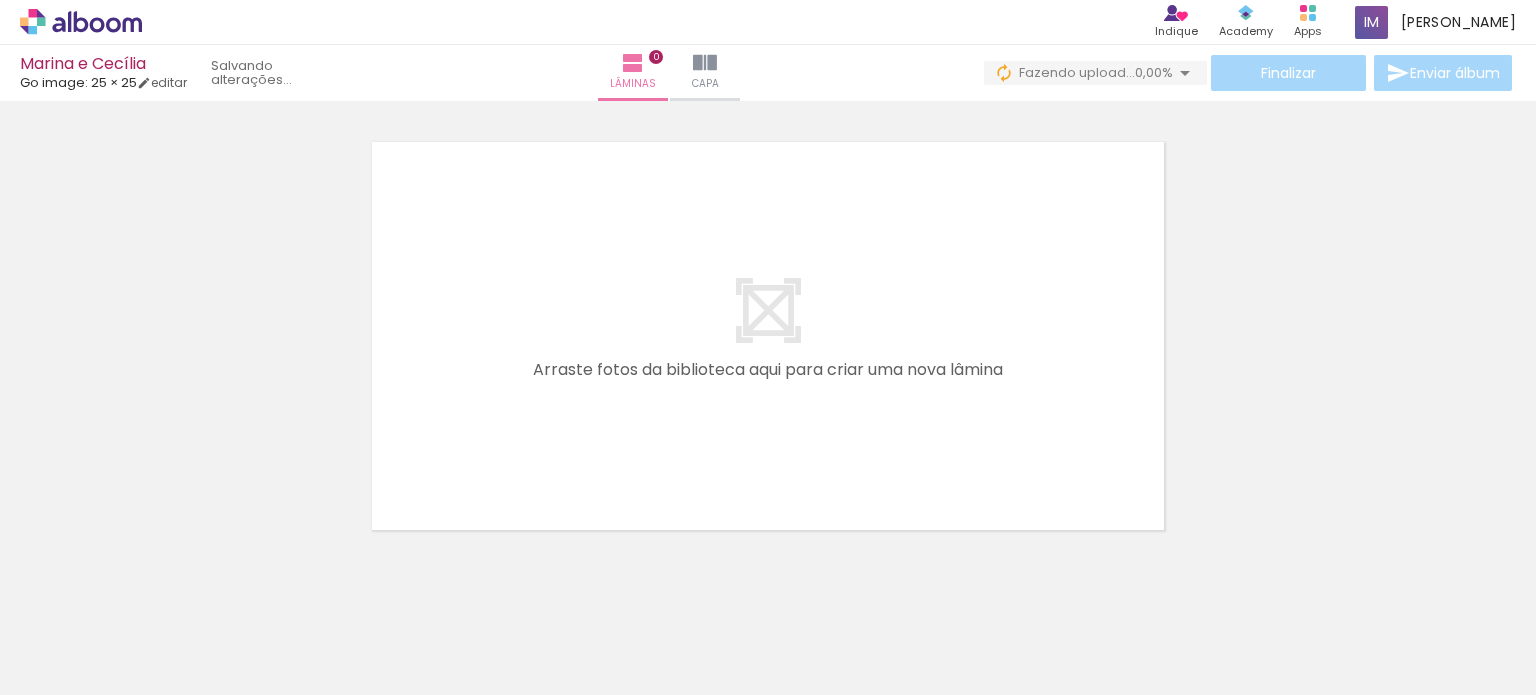 click on "Adicionar
Fotos" at bounding box center [71, 668] 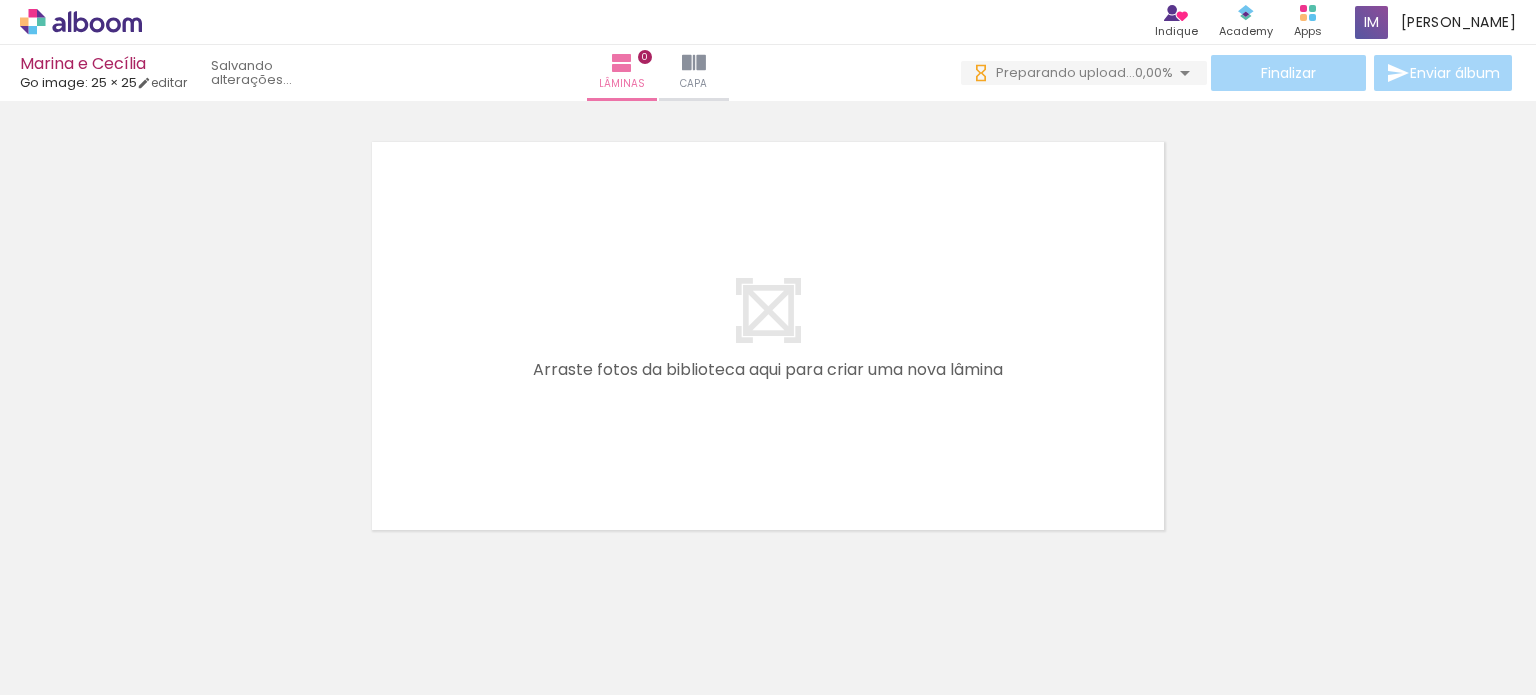 click at bounding box center (312, 627) 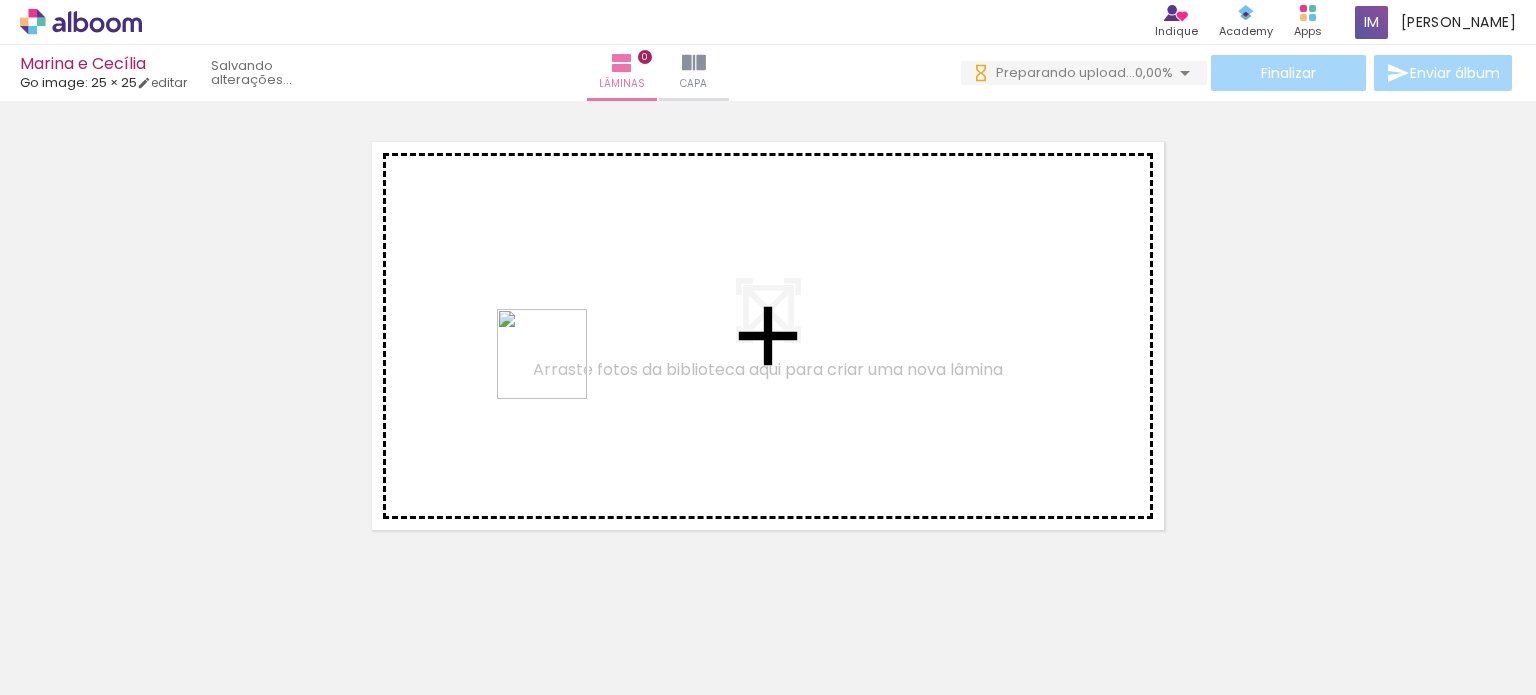 drag, startPoint x: 333, startPoint y: 652, endPoint x: 557, endPoint y: 369, distance: 360.92242 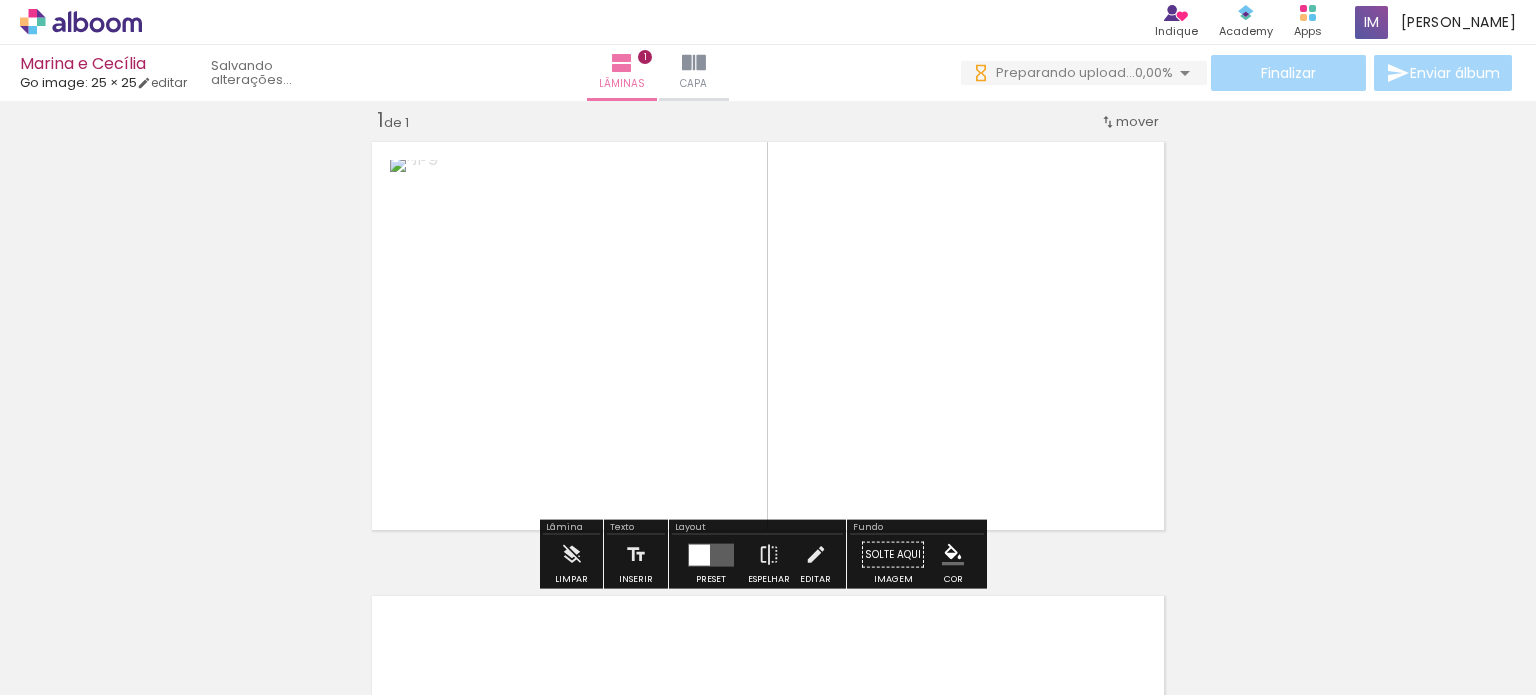 scroll, scrollTop: 25, scrollLeft: 0, axis: vertical 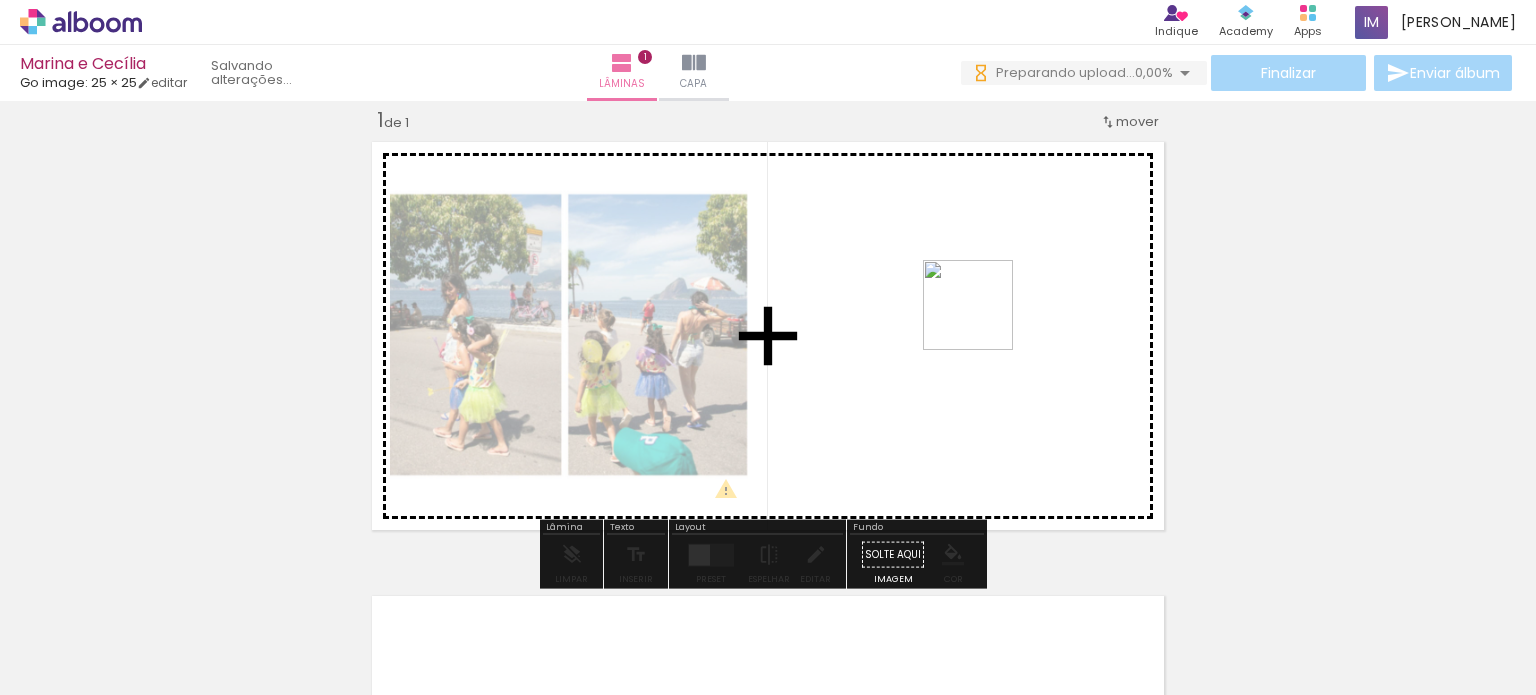 drag, startPoint x: 428, startPoint y: 654, endPoint x: 983, endPoint y: 319, distance: 648.2669 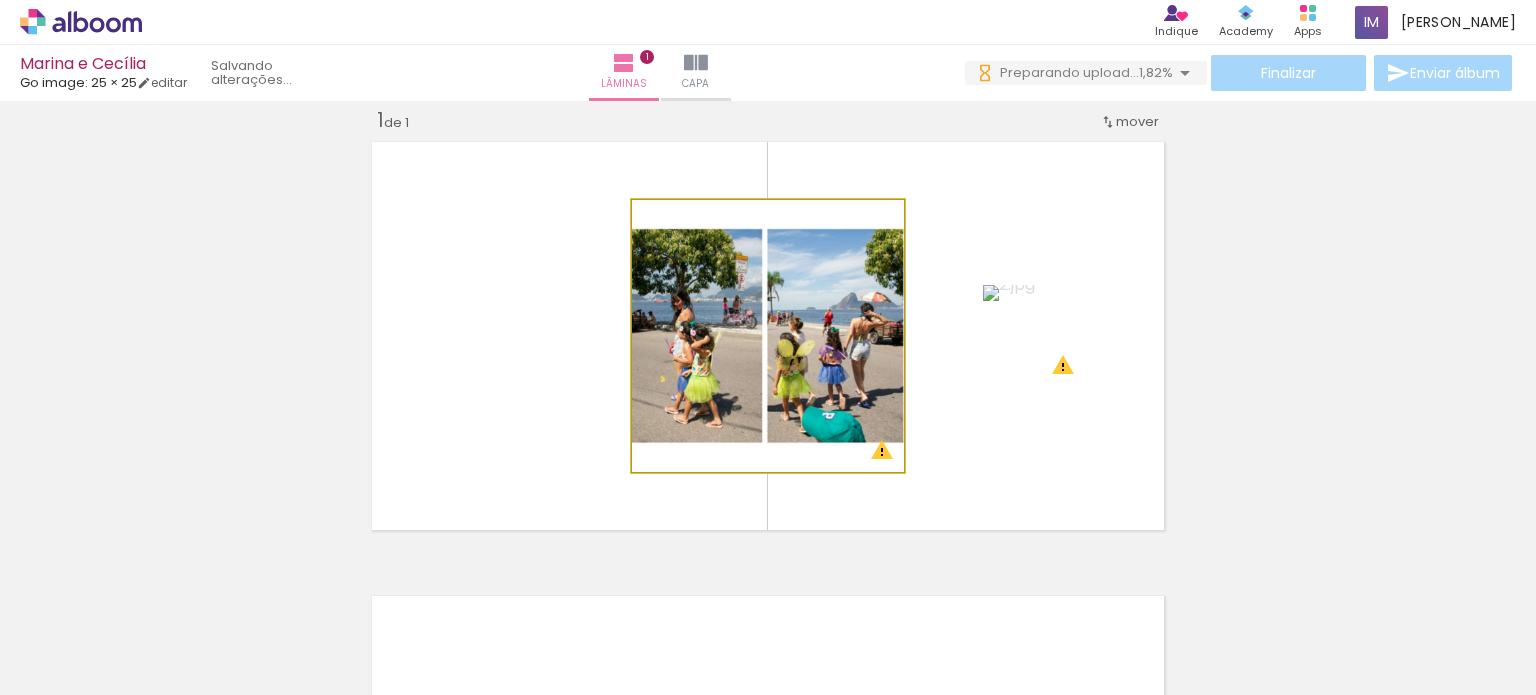 click 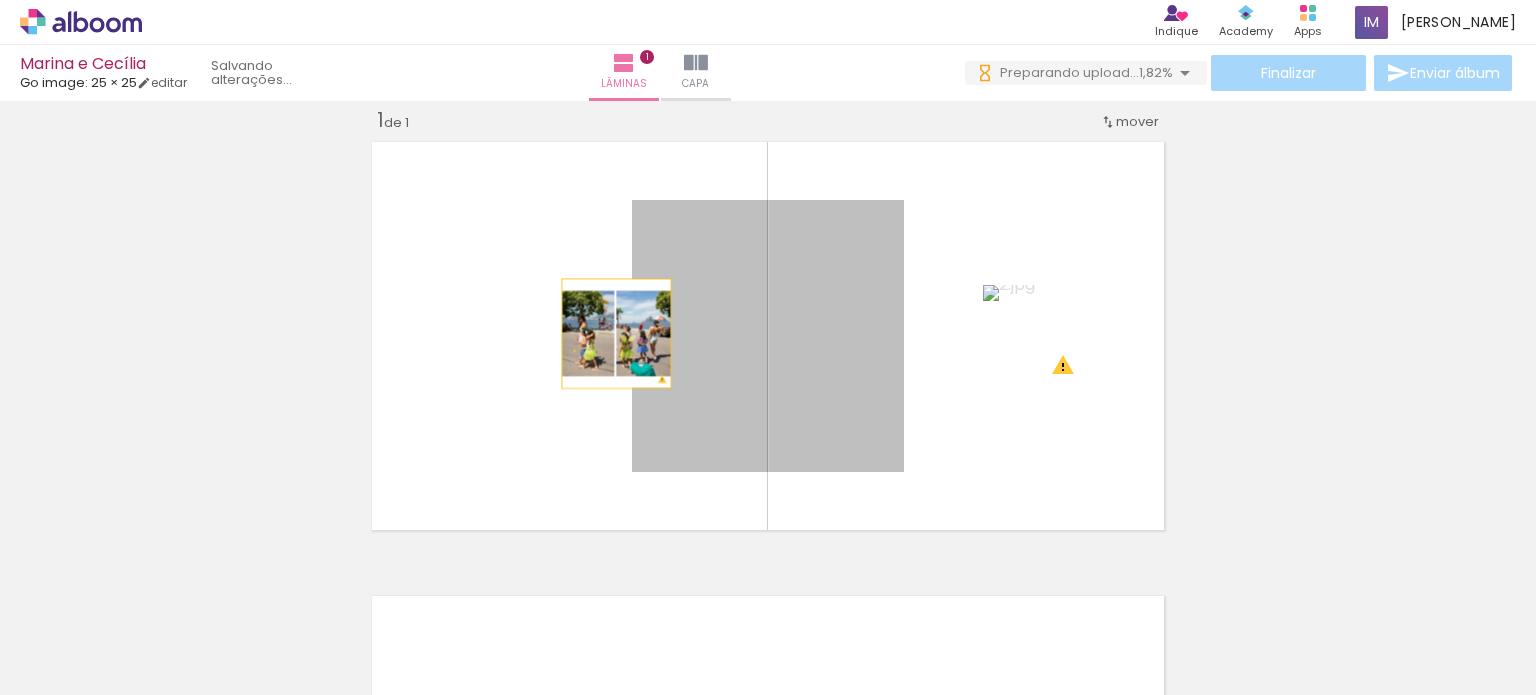 drag, startPoint x: 864, startPoint y: 332, endPoint x: 622, endPoint y: 333, distance: 242.00206 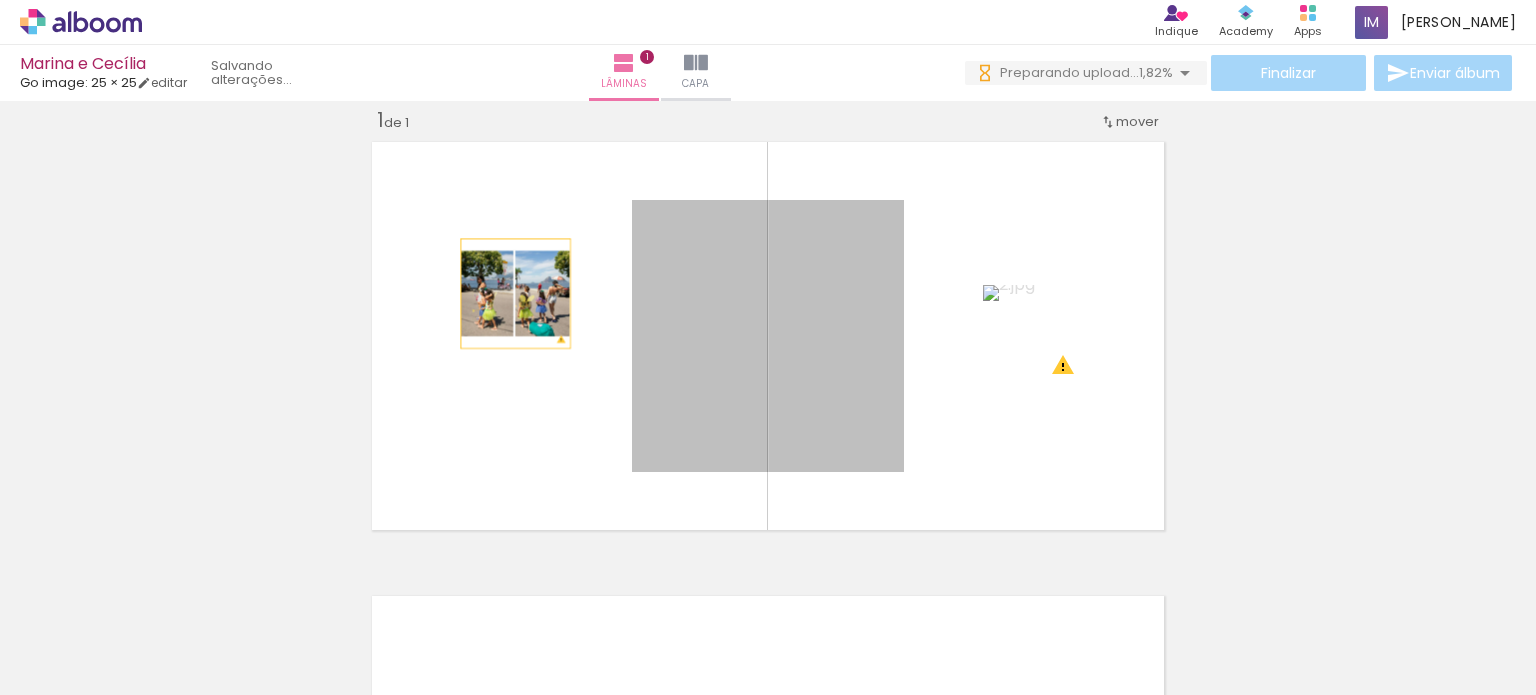 drag, startPoint x: 671, startPoint y: 326, endPoint x: 508, endPoint y: 293, distance: 166.30695 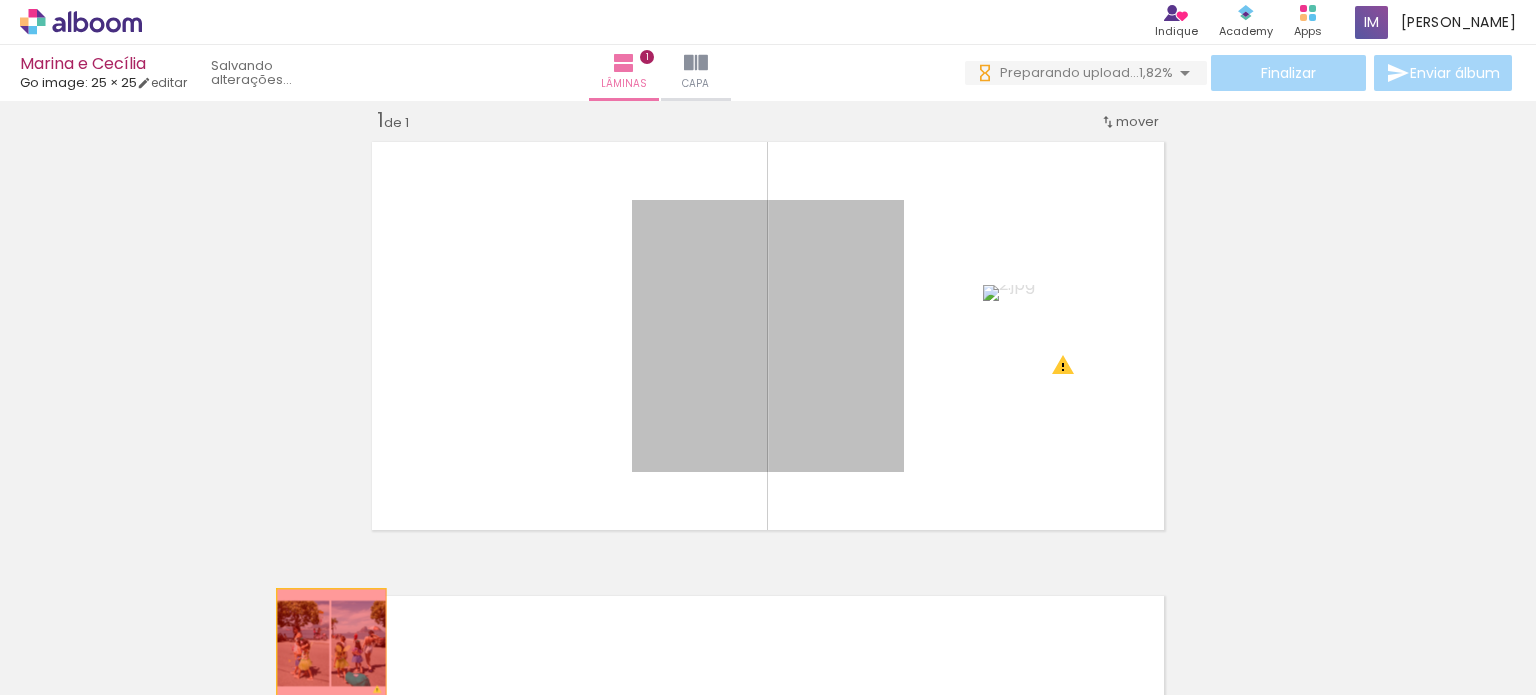 drag, startPoint x: 692, startPoint y: 283, endPoint x: 411, endPoint y: 616, distance: 435.7178 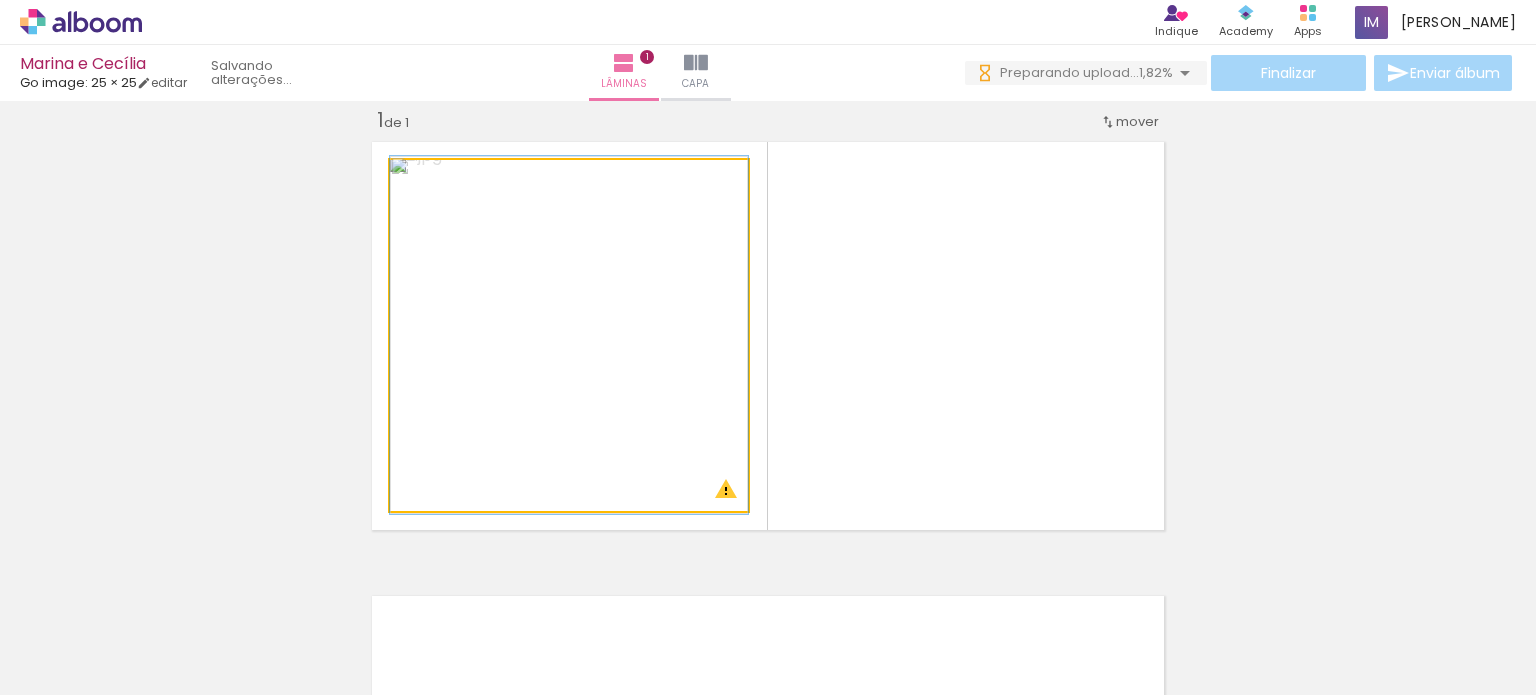 click 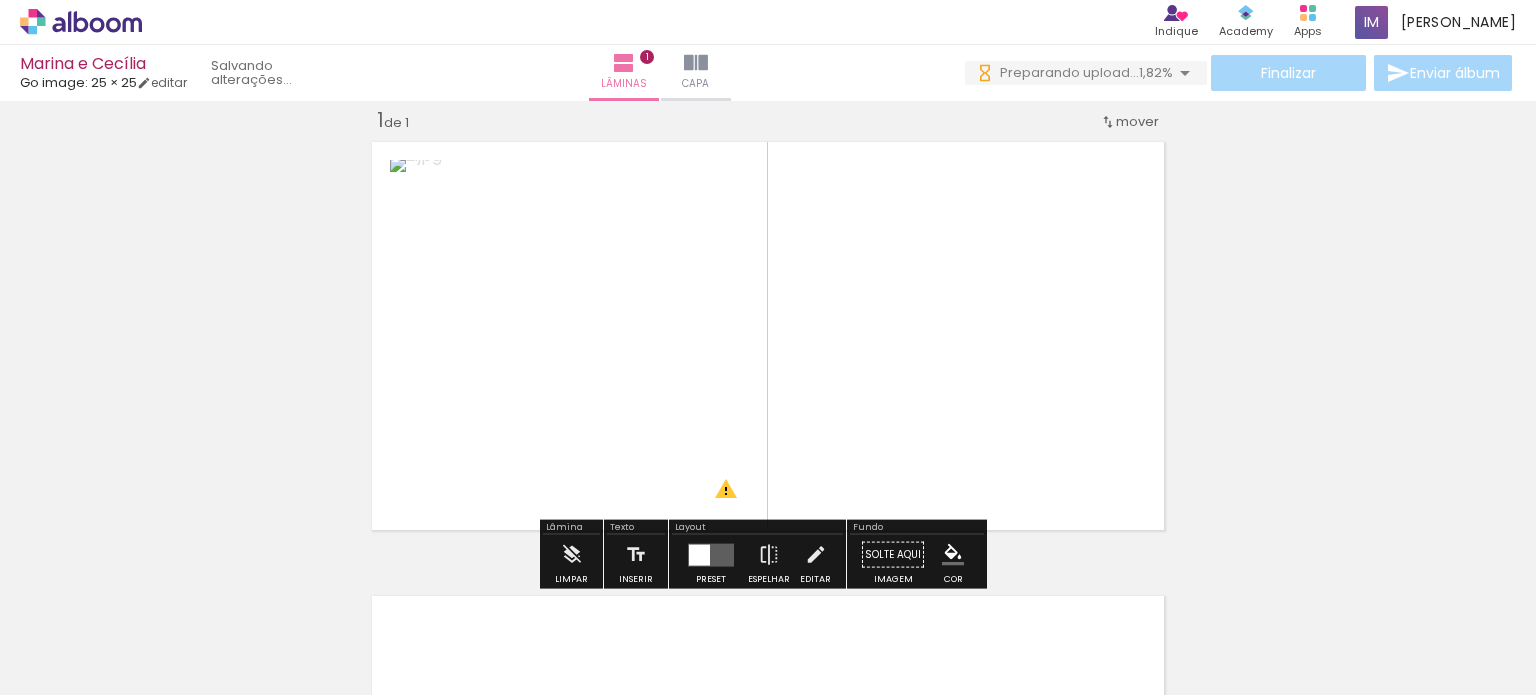 click 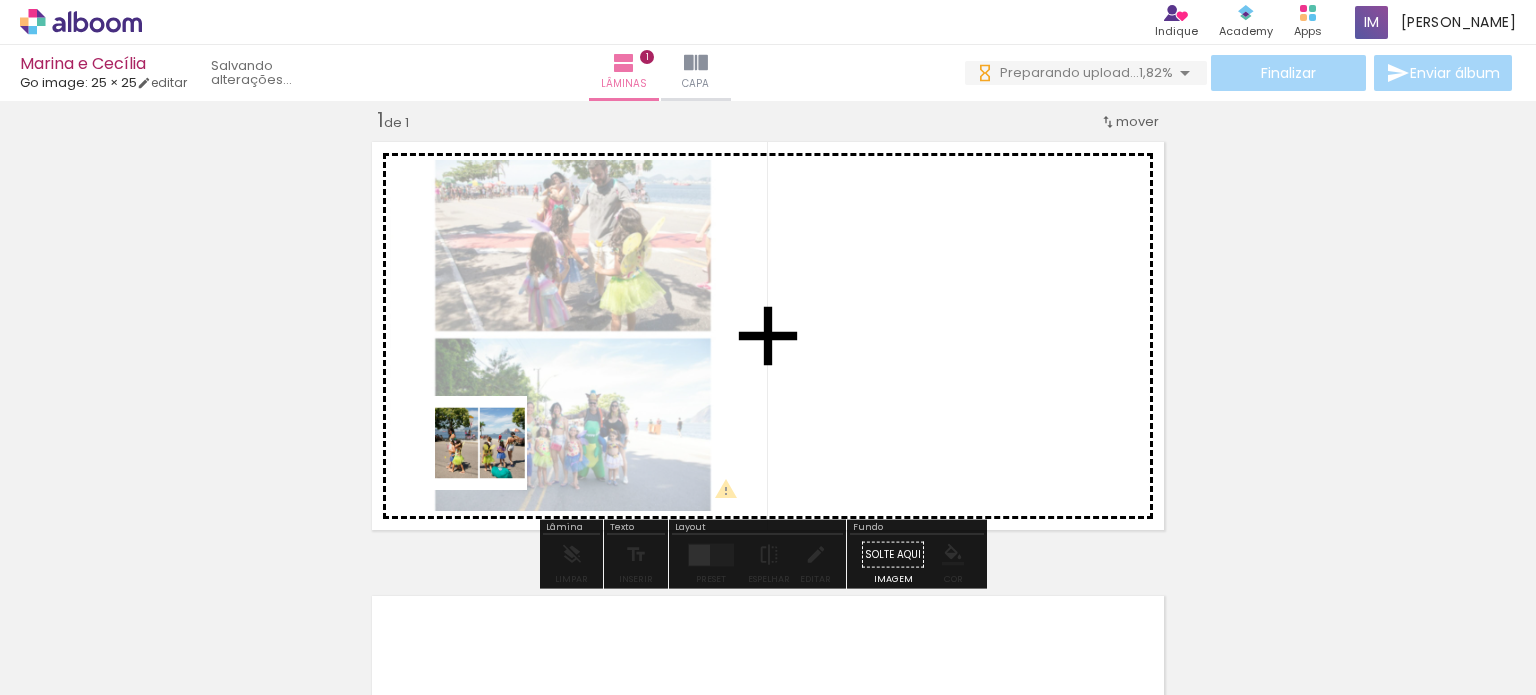 drag, startPoint x: 324, startPoint y: 645, endPoint x: 495, endPoint y: 458, distance: 253.39693 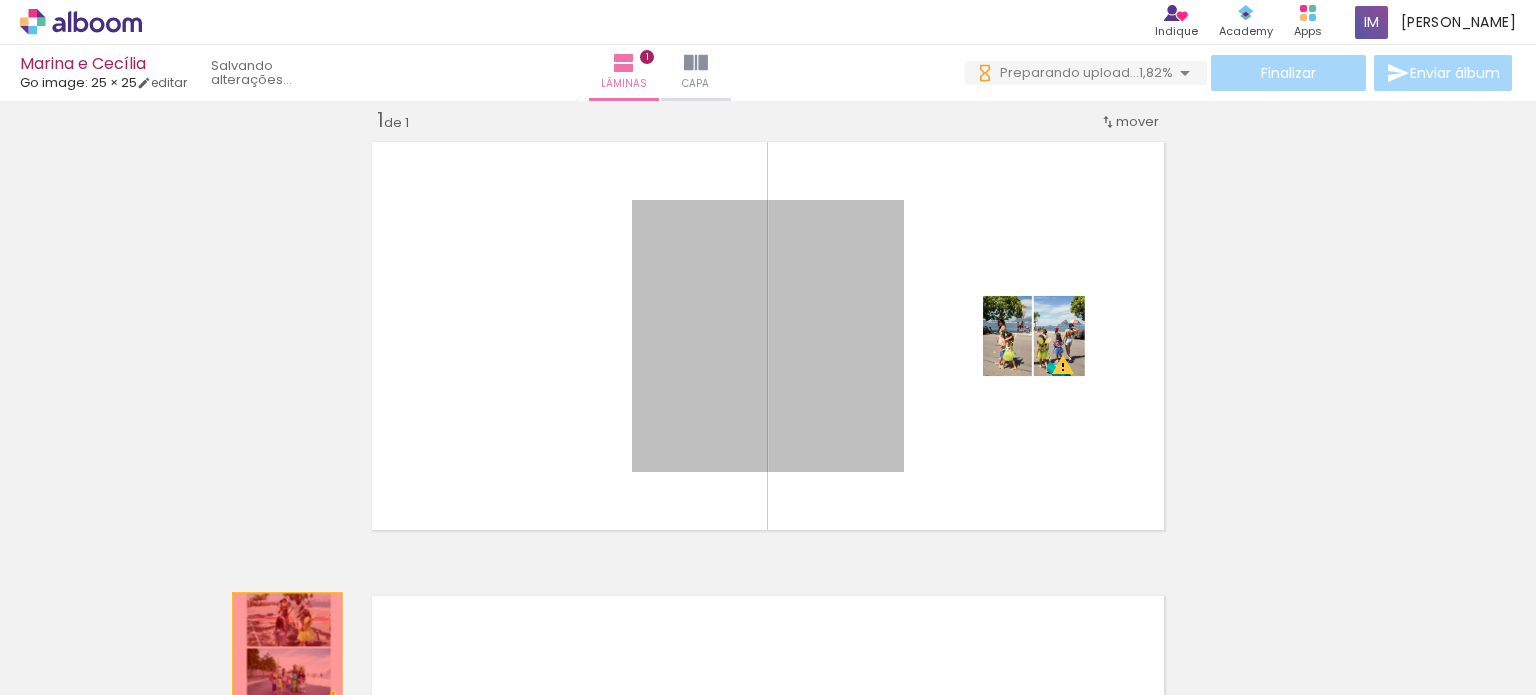 drag, startPoint x: 657, startPoint y: 279, endPoint x: 324, endPoint y: 650, distance: 498.52783 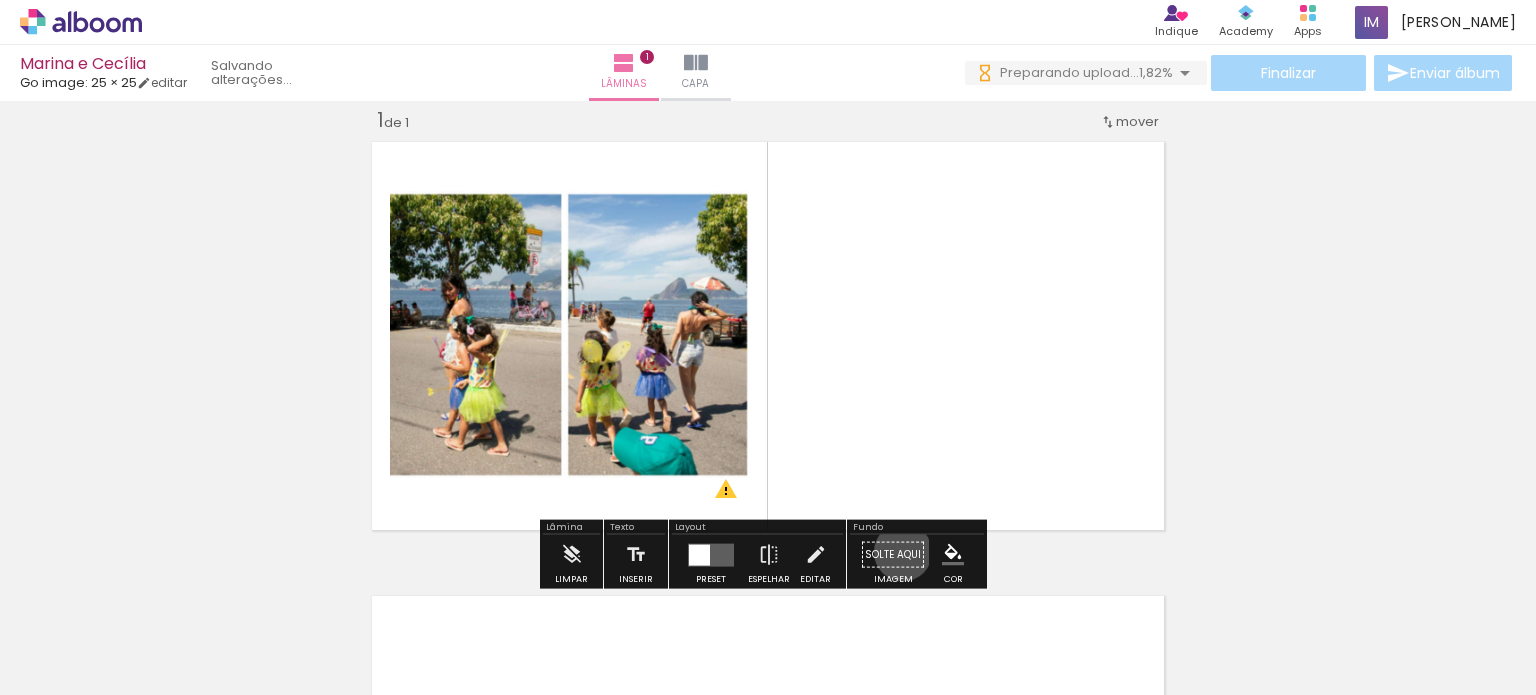 click on "Solte aqui Imagem" at bounding box center (893, 560) 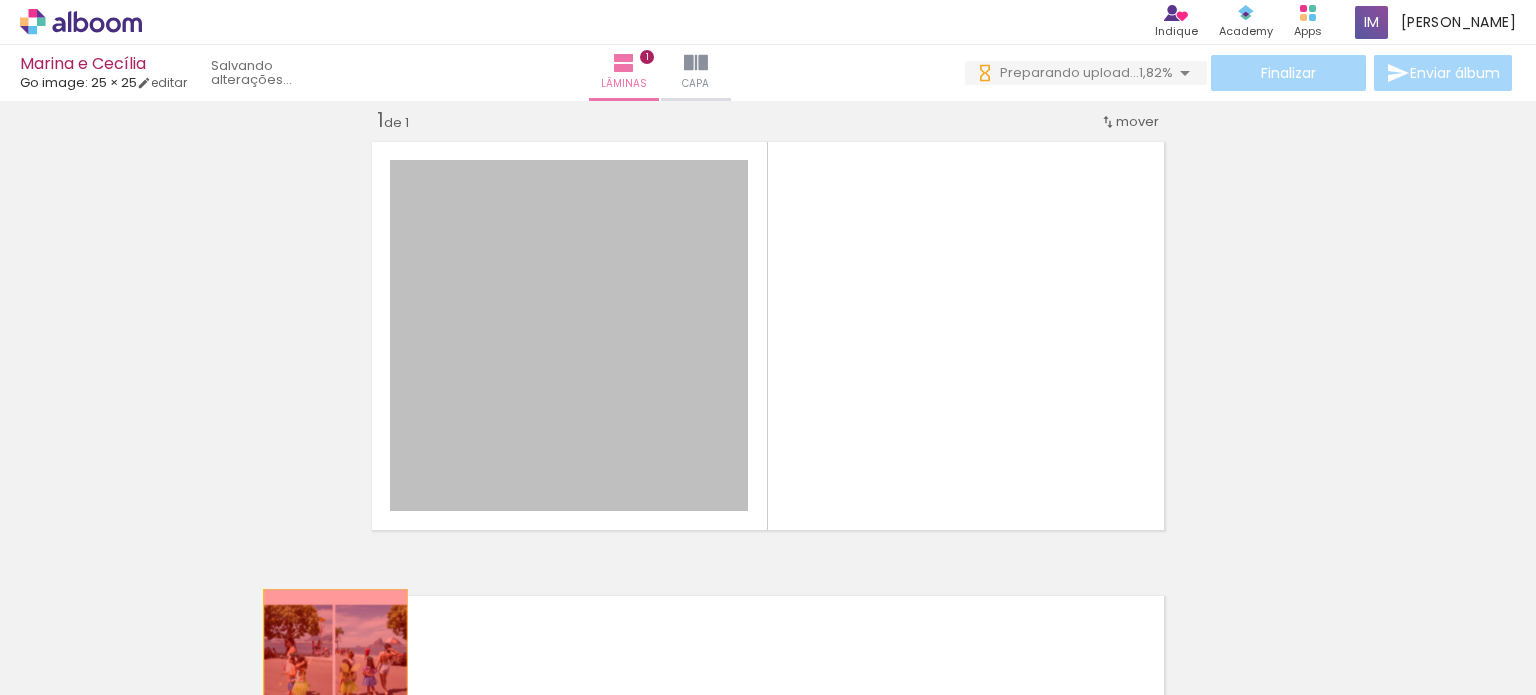 drag, startPoint x: 619, startPoint y: 334, endPoint x: 324, endPoint y: 653, distance: 434.49512 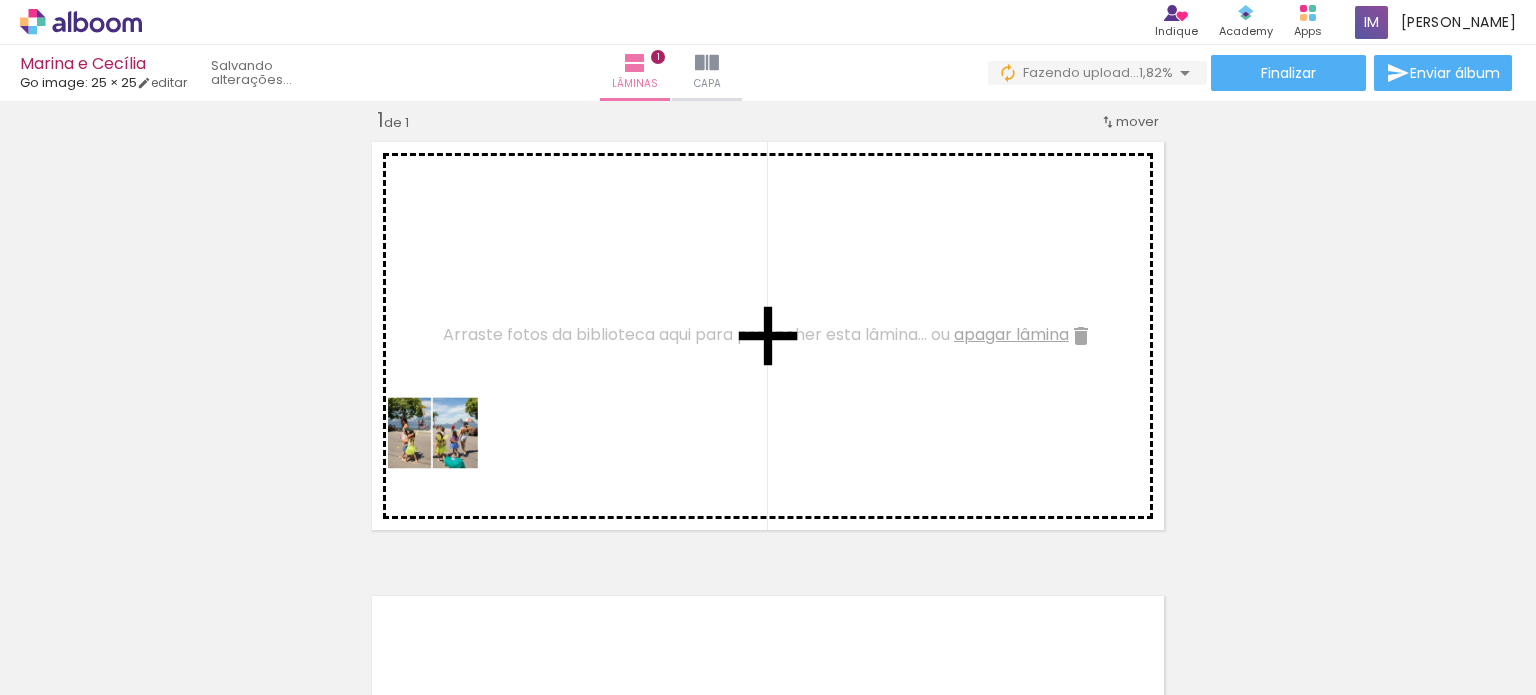 drag, startPoint x: 332, startPoint y: 642, endPoint x: 450, endPoint y: 448, distance: 227.06827 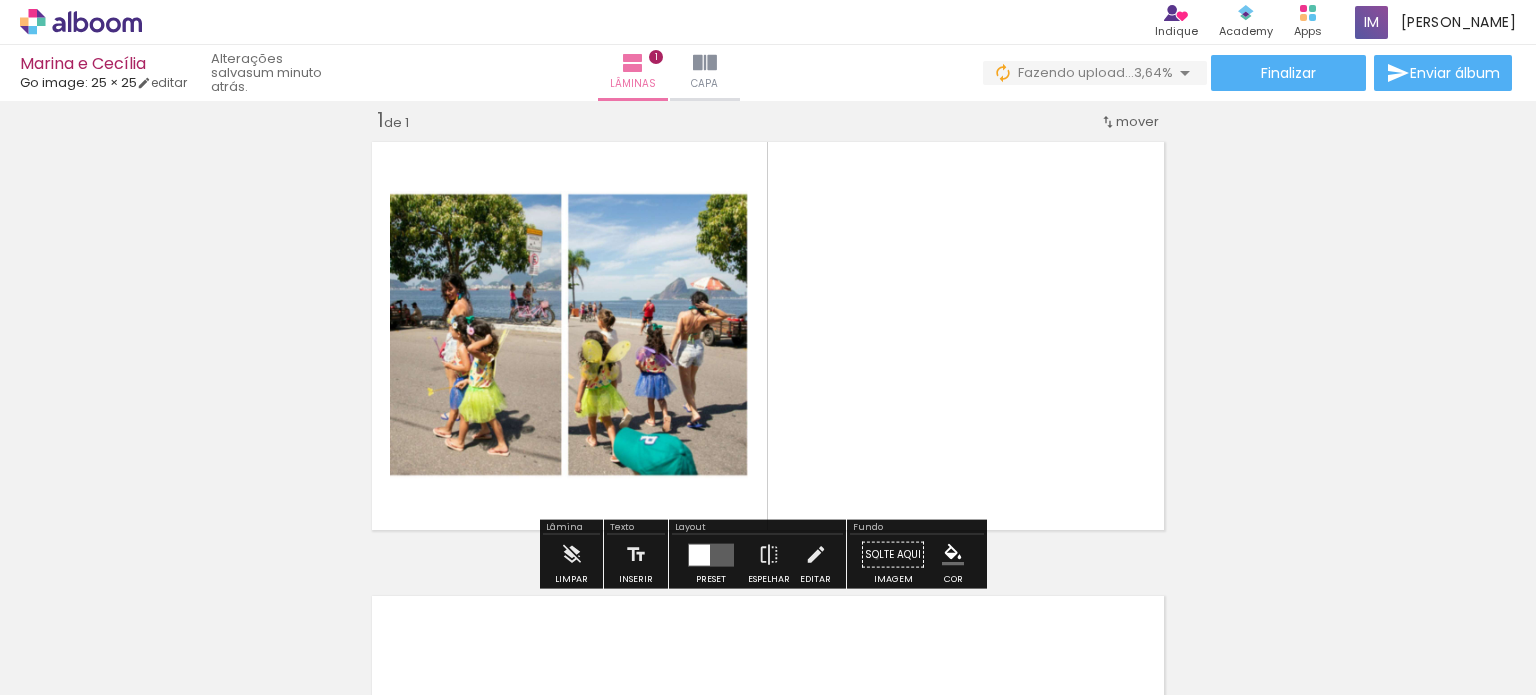 click on "Solte aqui Imagem" at bounding box center [893, 560] 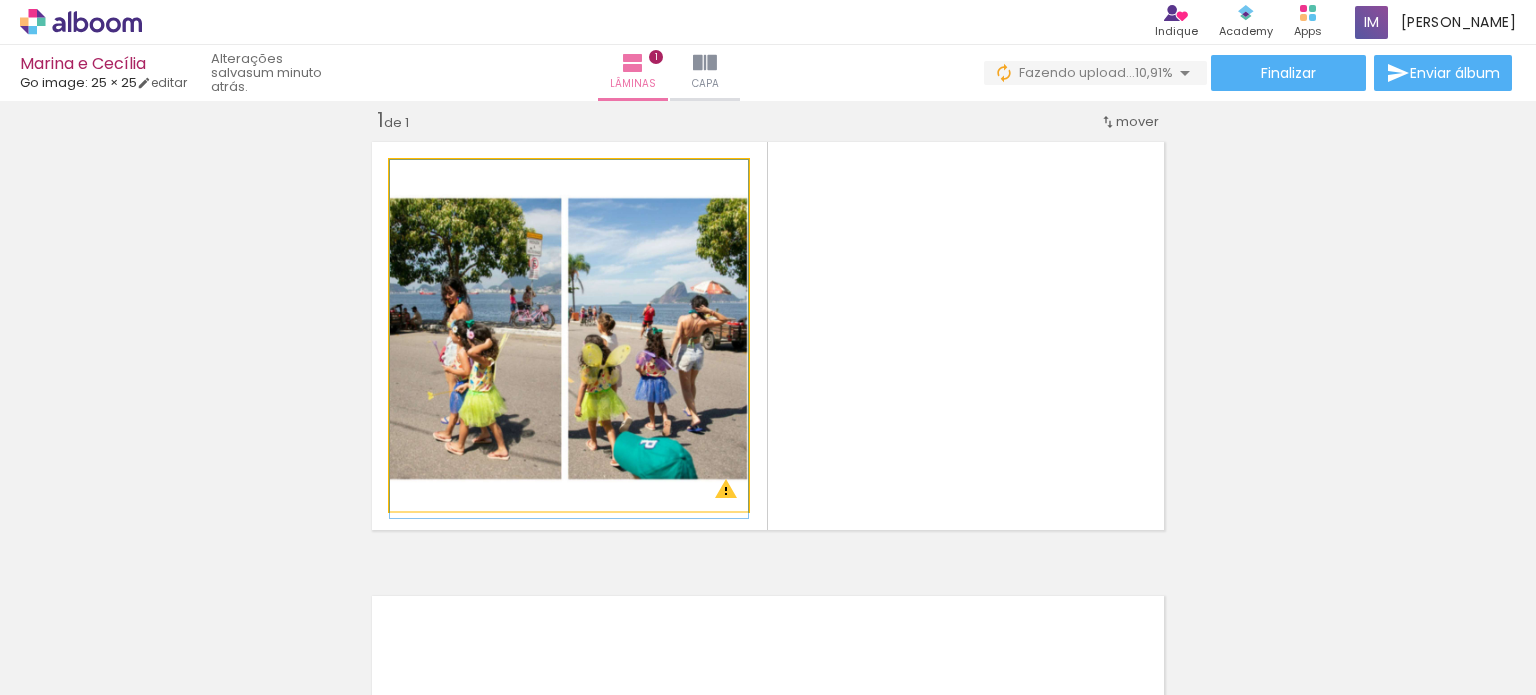 drag, startPoint x: 572, startPoint y: 367, endPoint x: 586, endPoint y: 399, distance: 34.928497 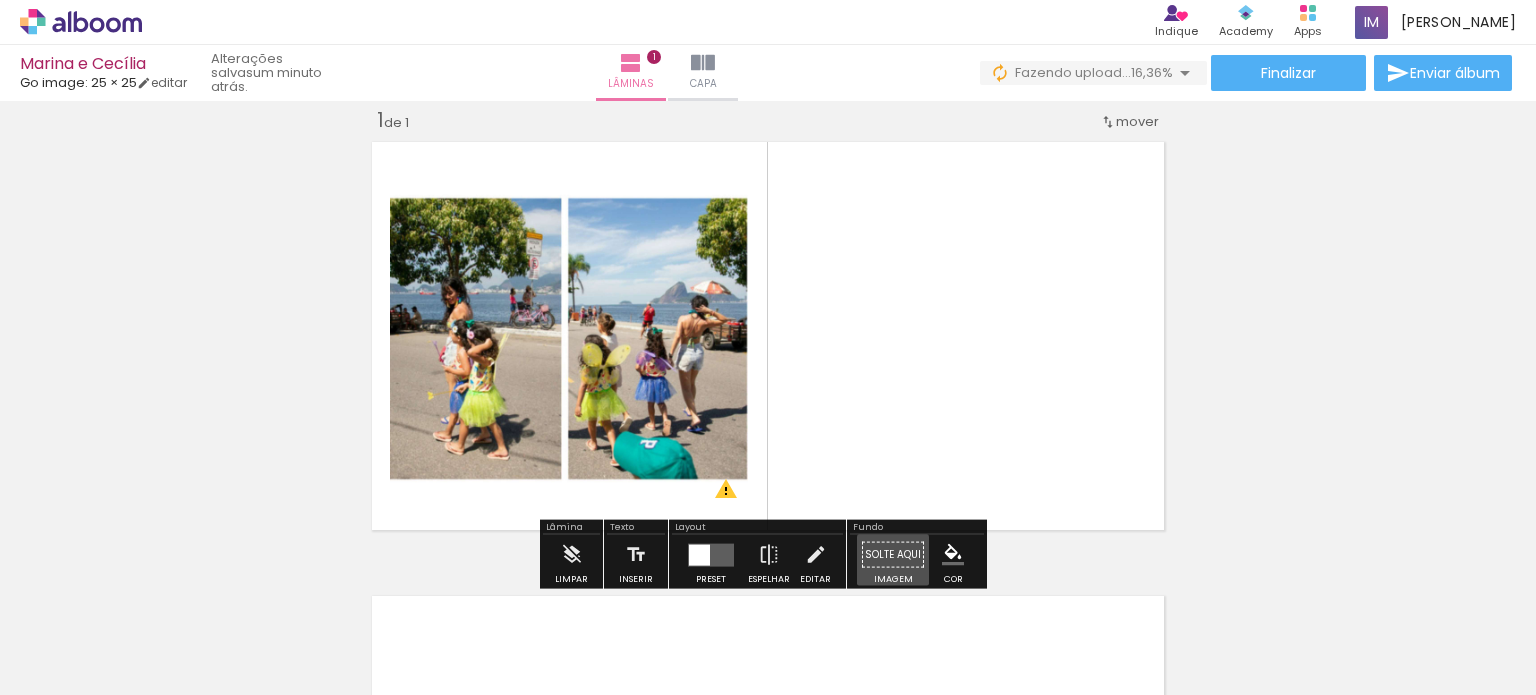 drag, startPoint x: 876, startPoint y: 554, endPoint x: 688, endPoint y: 414, distance: 234.40137 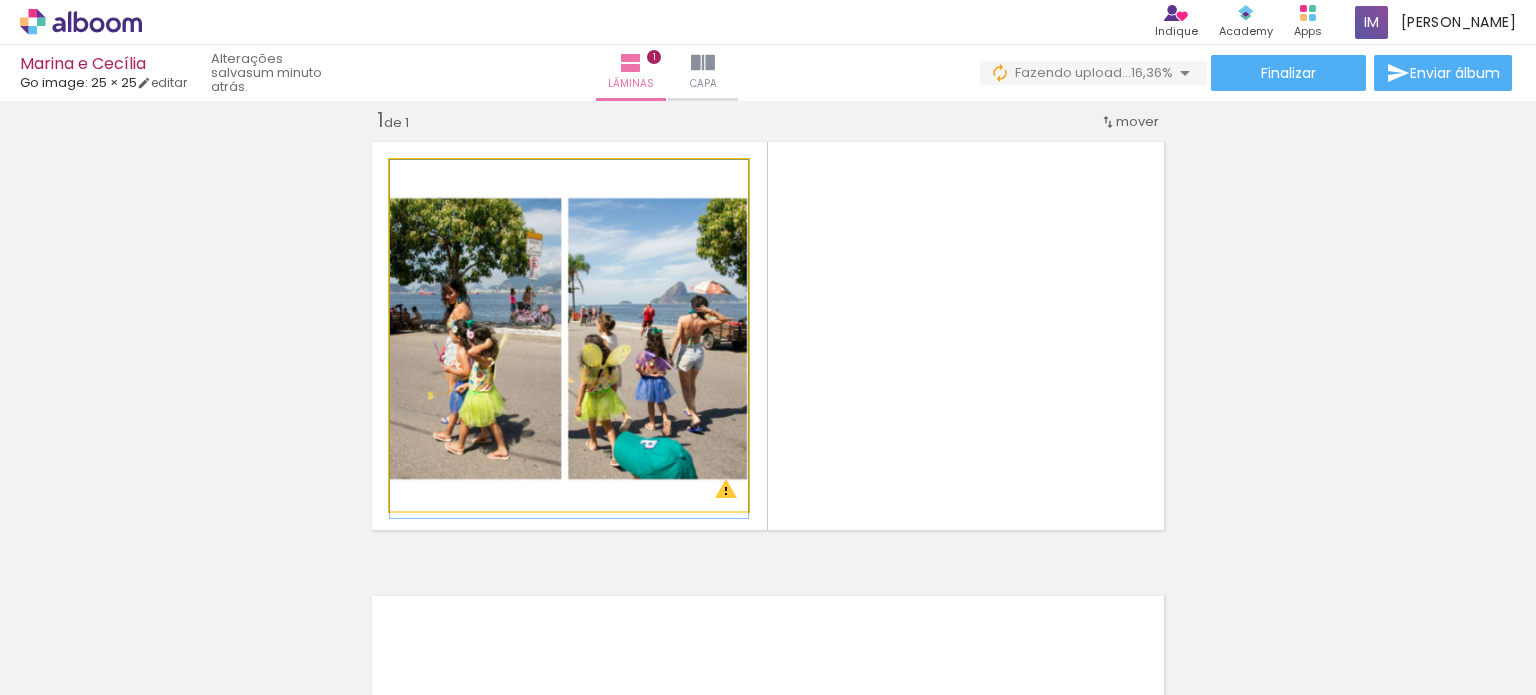 click 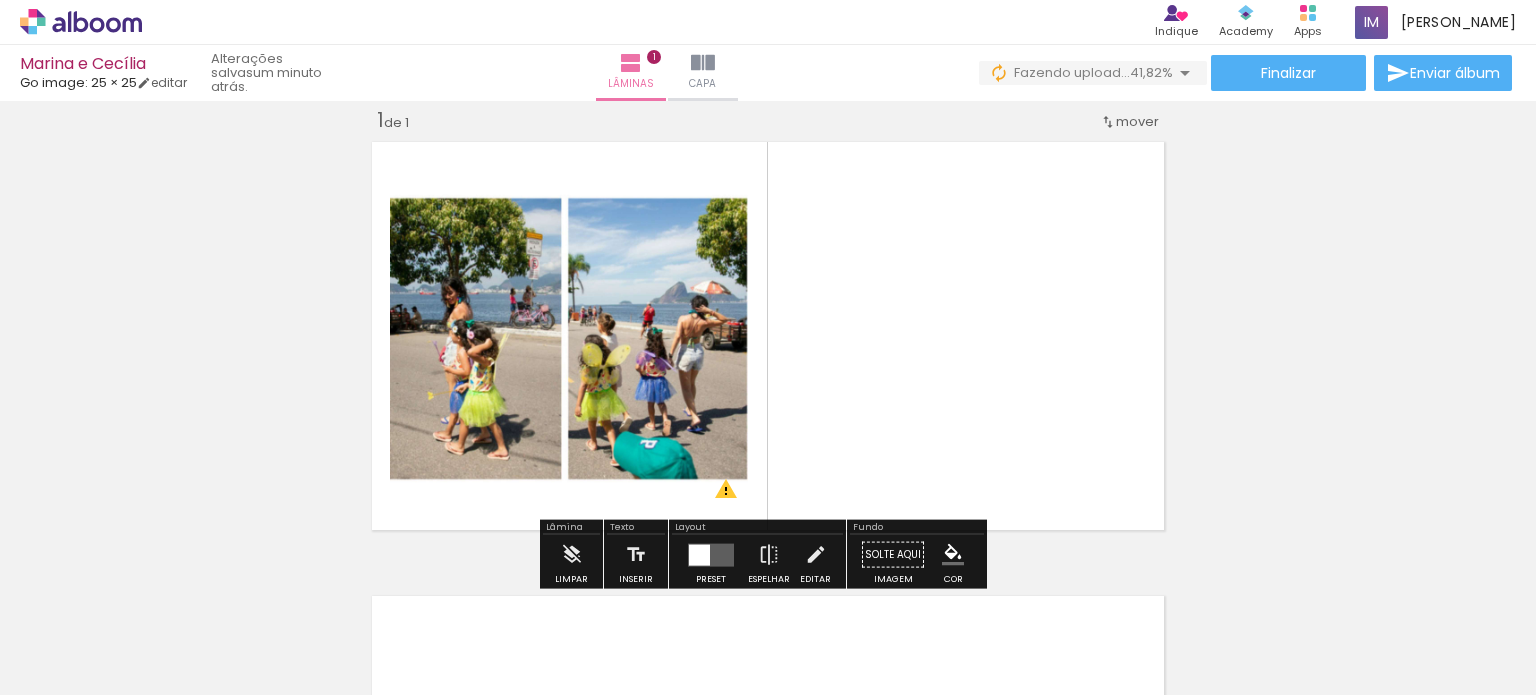 click on "Solte aqui Imagem" at bounding box center [893, 560] 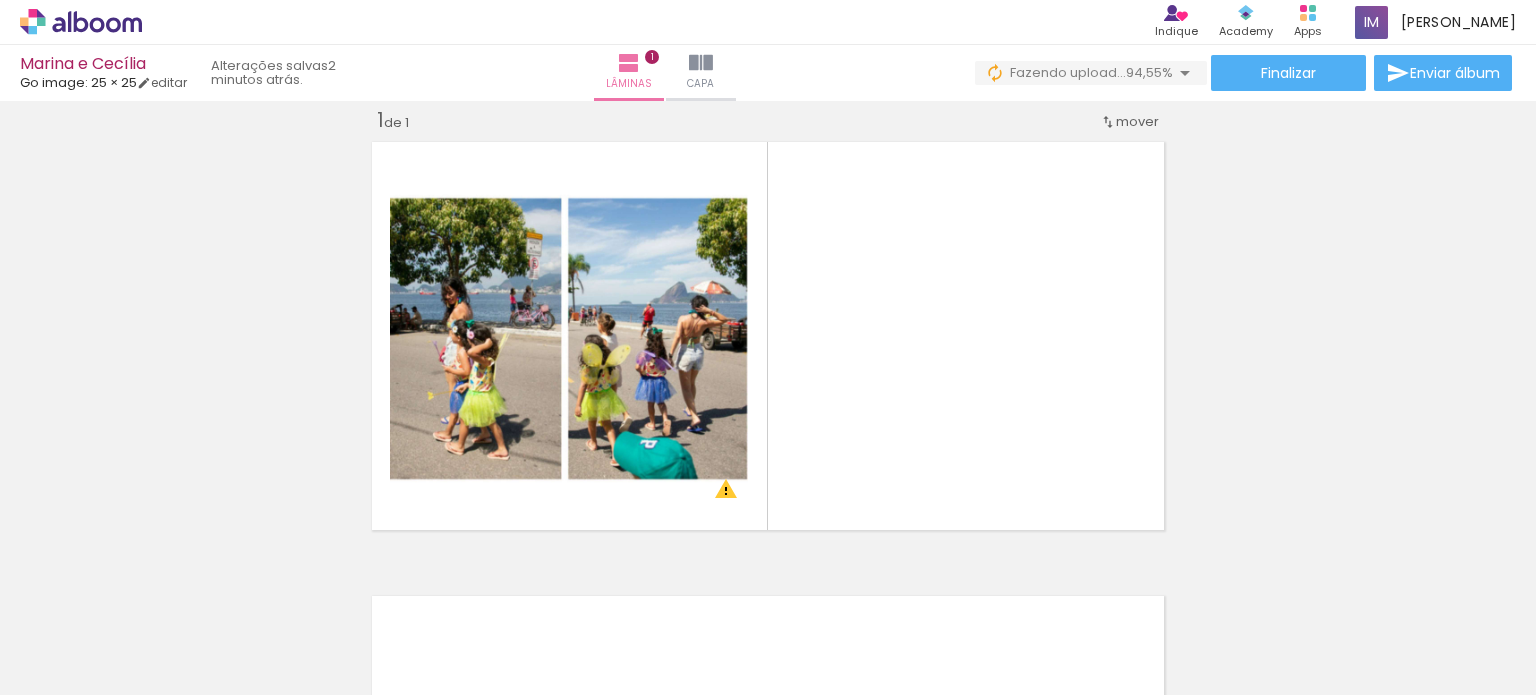 scroll, scrollTop: 0, scrollLeft: 0, axis: both 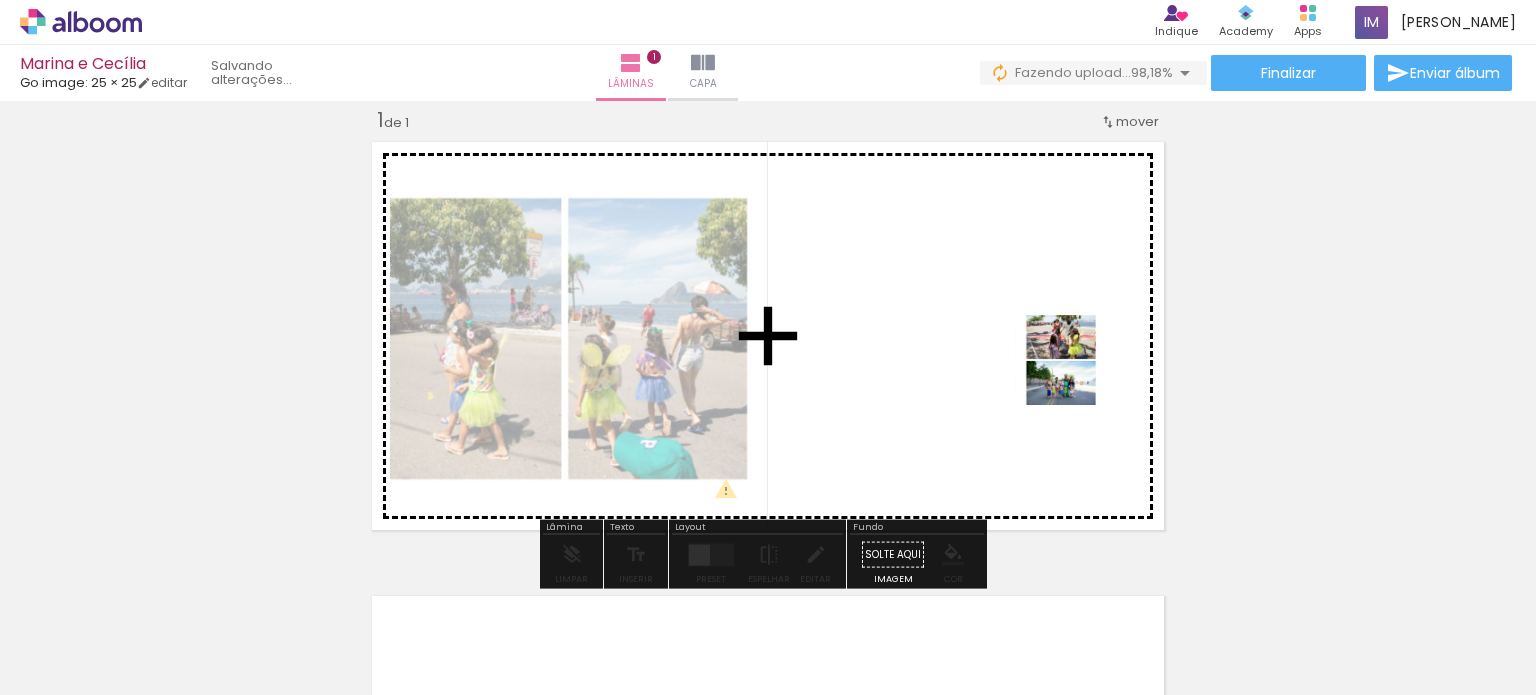 drag, startPoint x: 430, startPoint y: 658, endPoint x: 1075, endPoint y: 375, distance: 704.3536 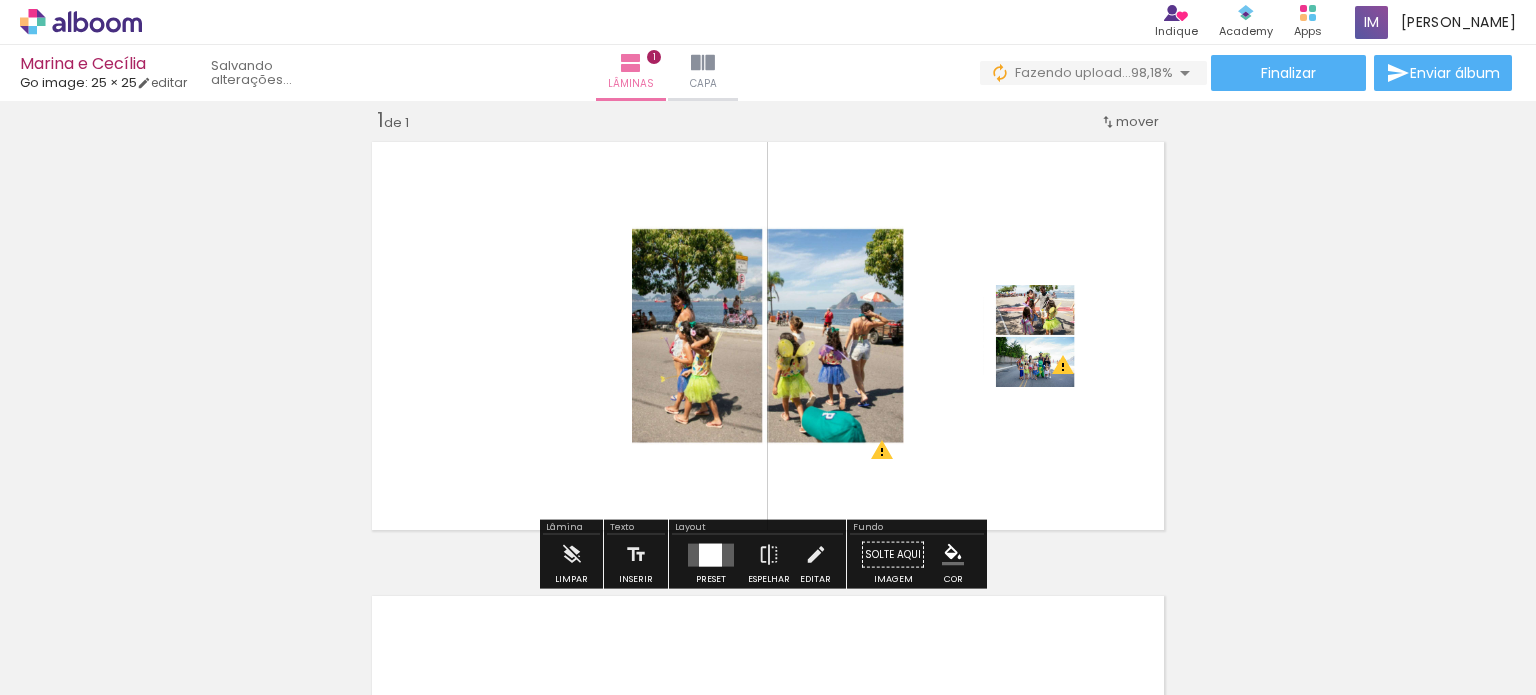 click at bounding box center (768, 336) 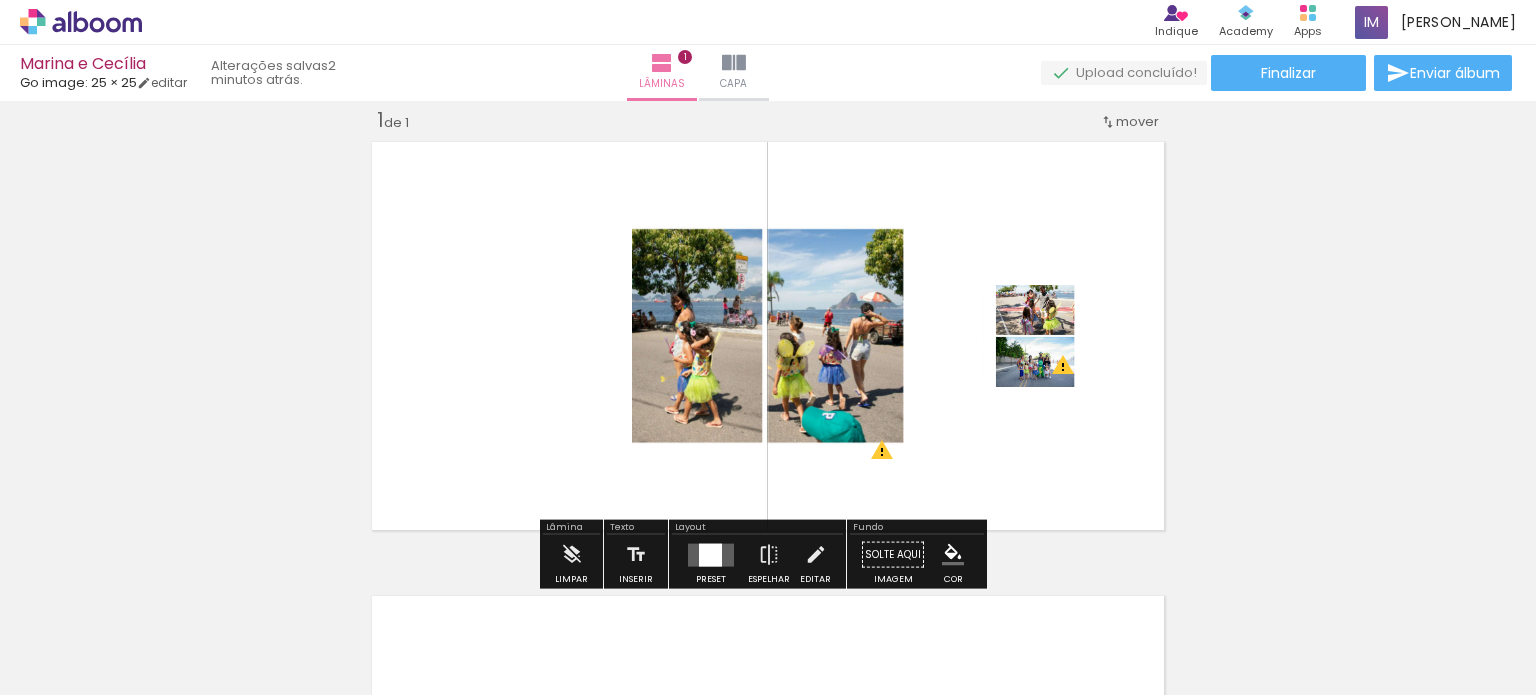 click at bounding box center (710, 554) 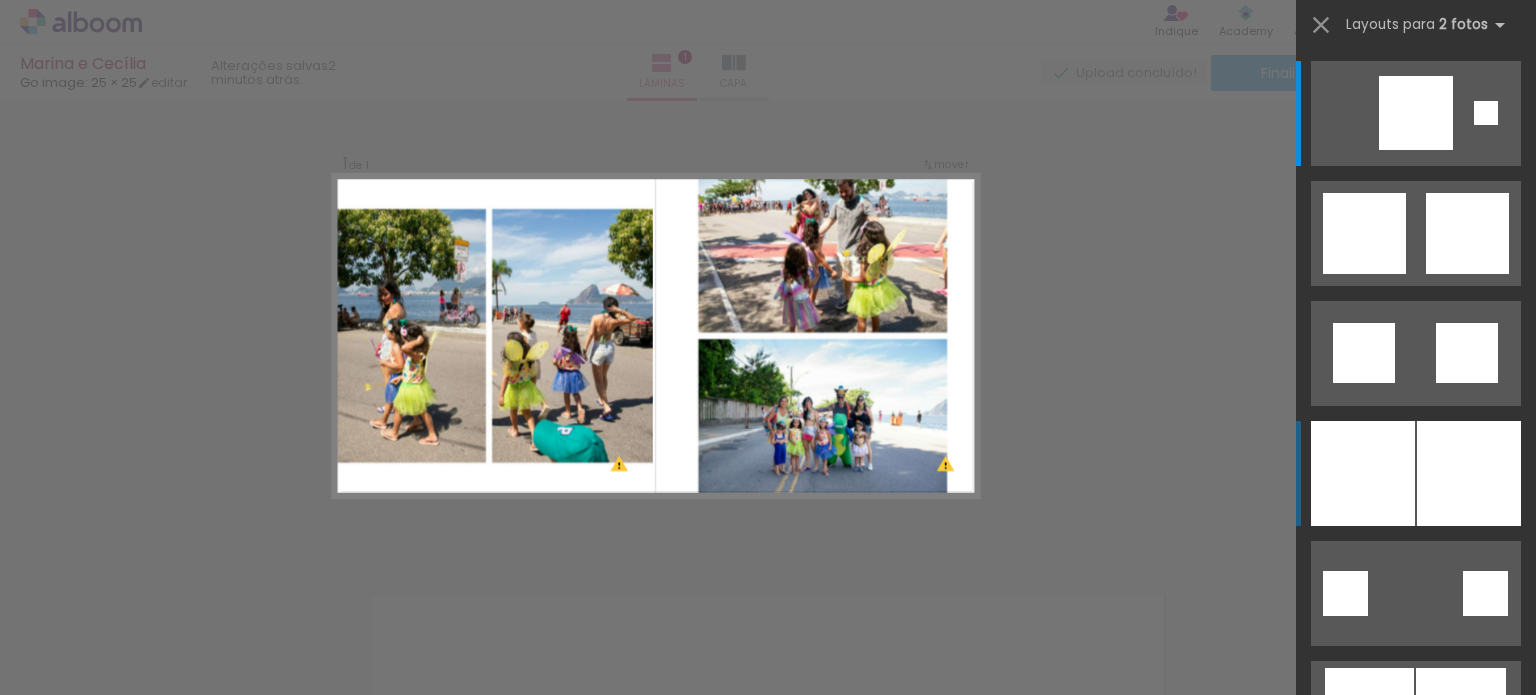 click at bounding box center (1469, 473) 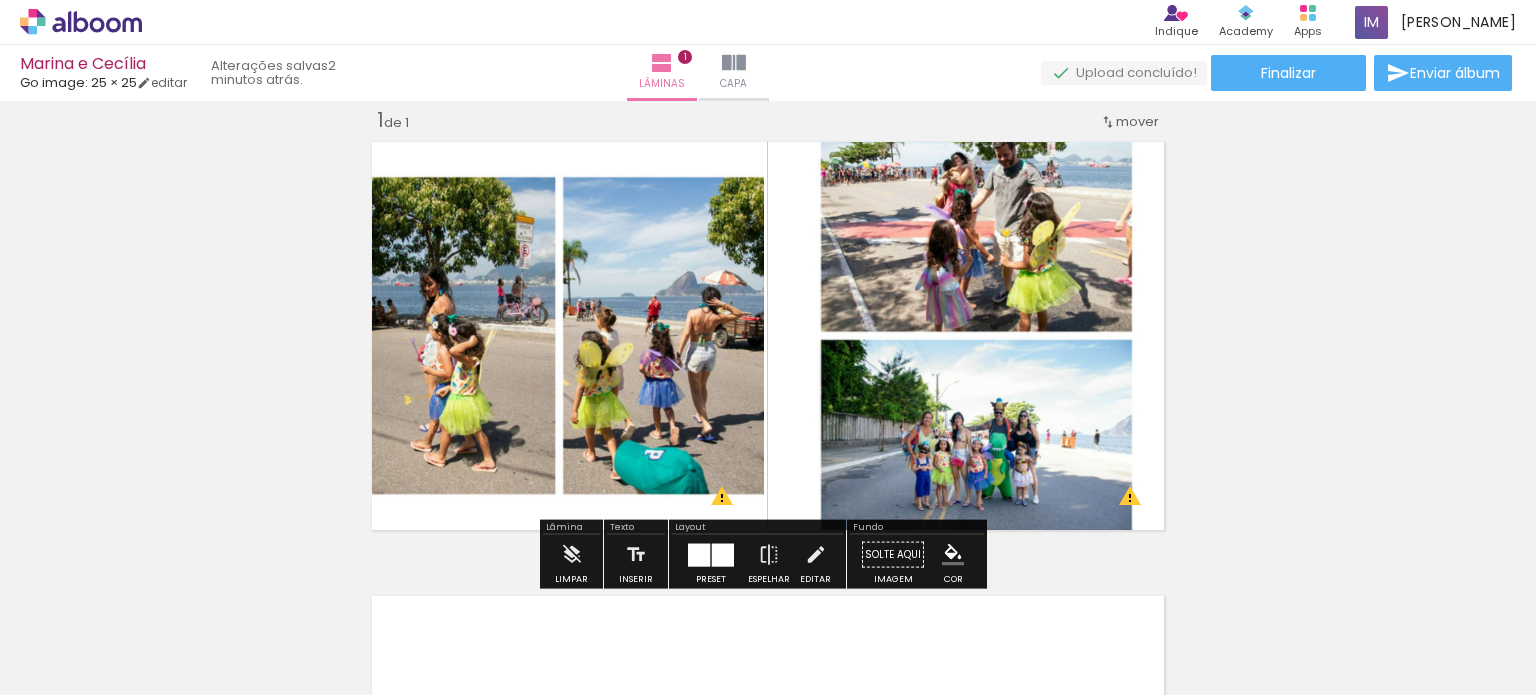click at bounding box center [699, 554] 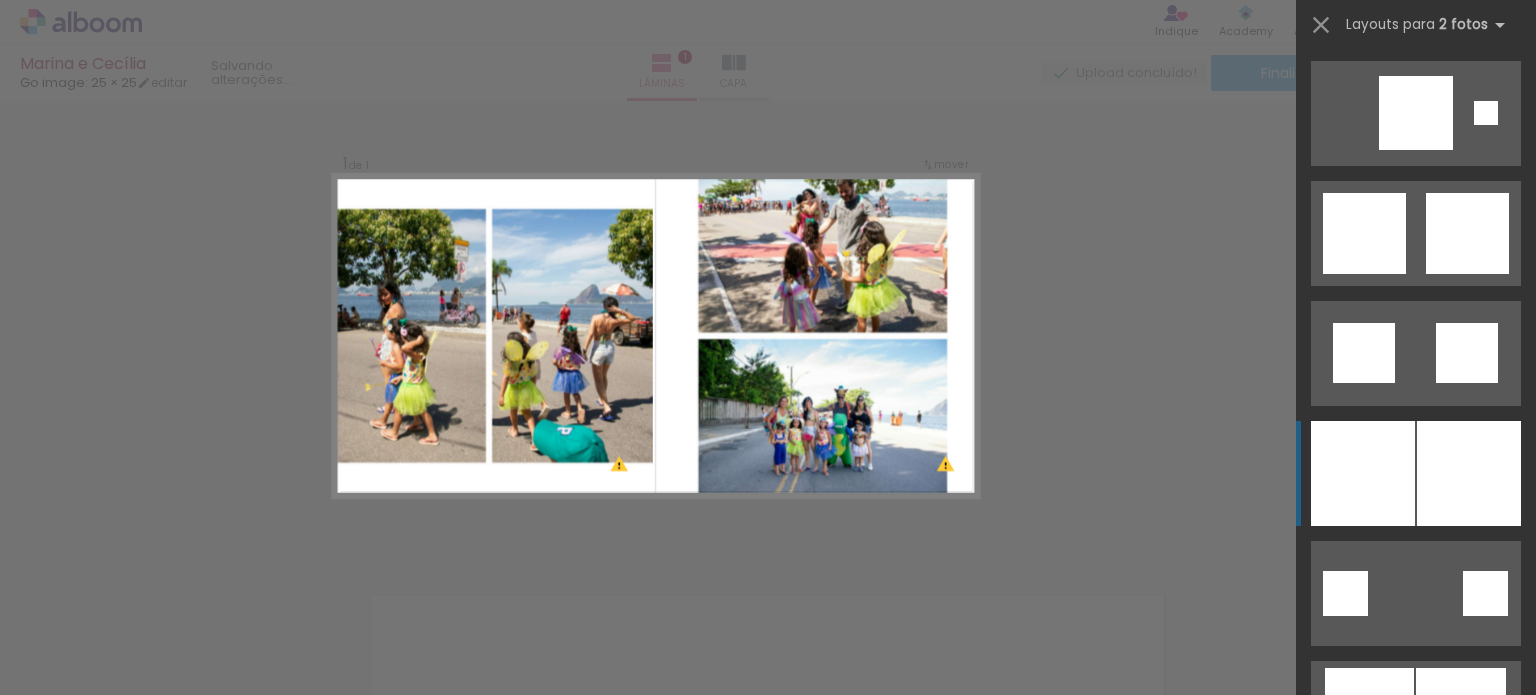scroll, scrollTop: 360, scrollLeft: 0, axis: vertical 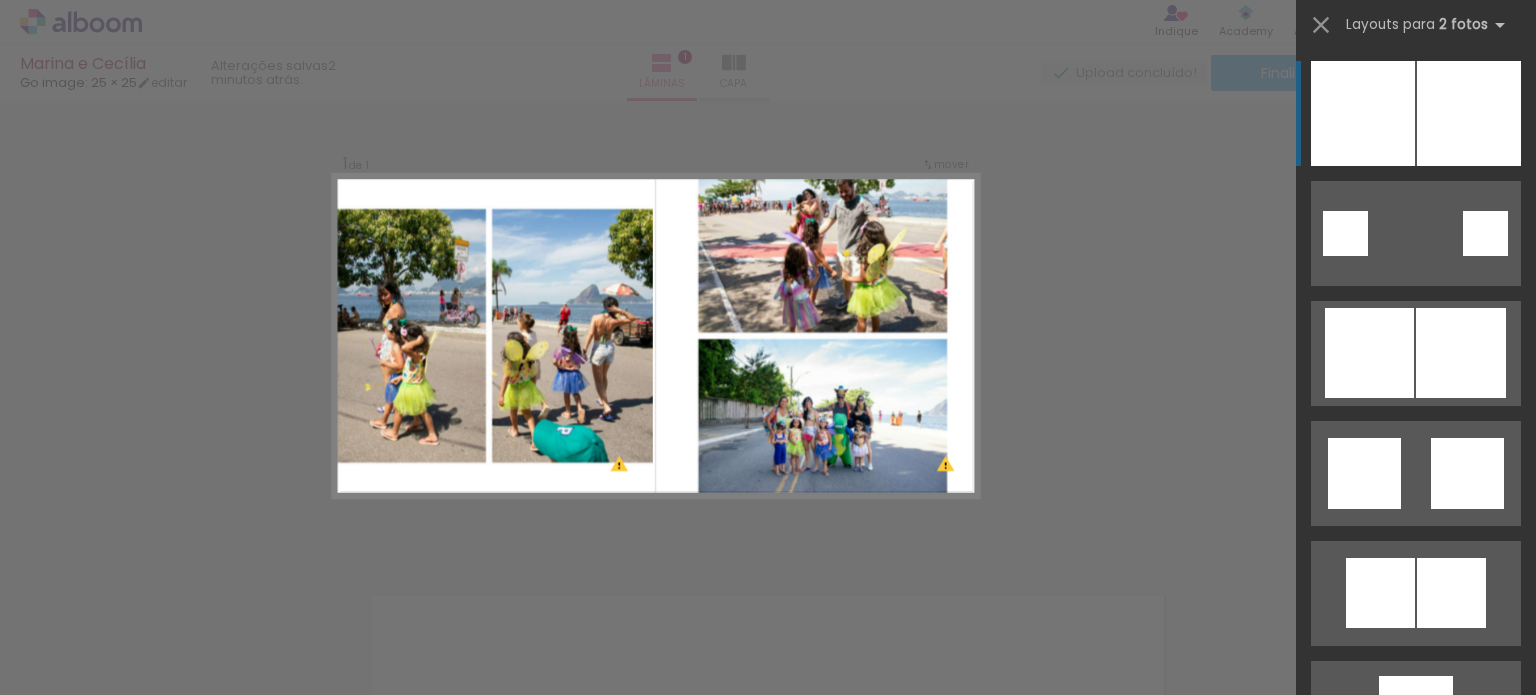 click at bounding box center (1363, 113) 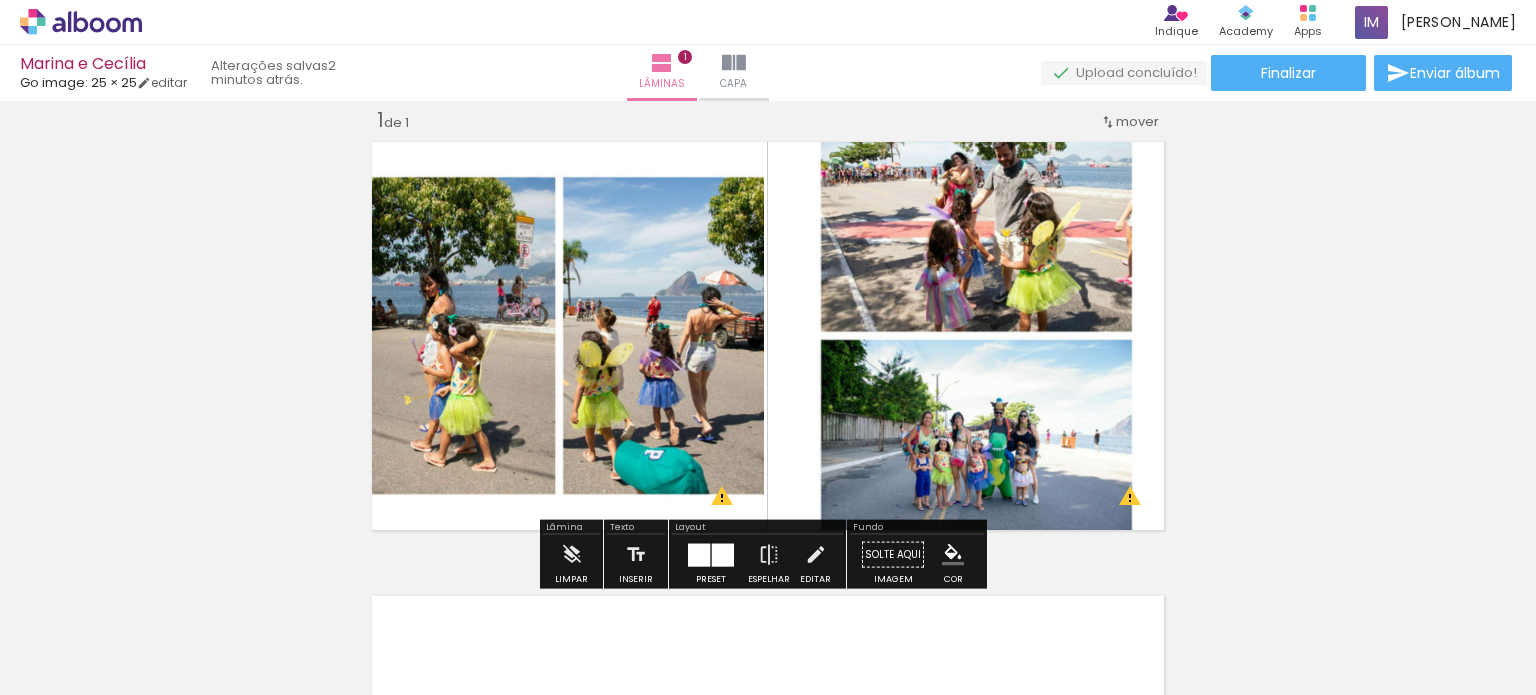 click at bounding box center (312, 628) 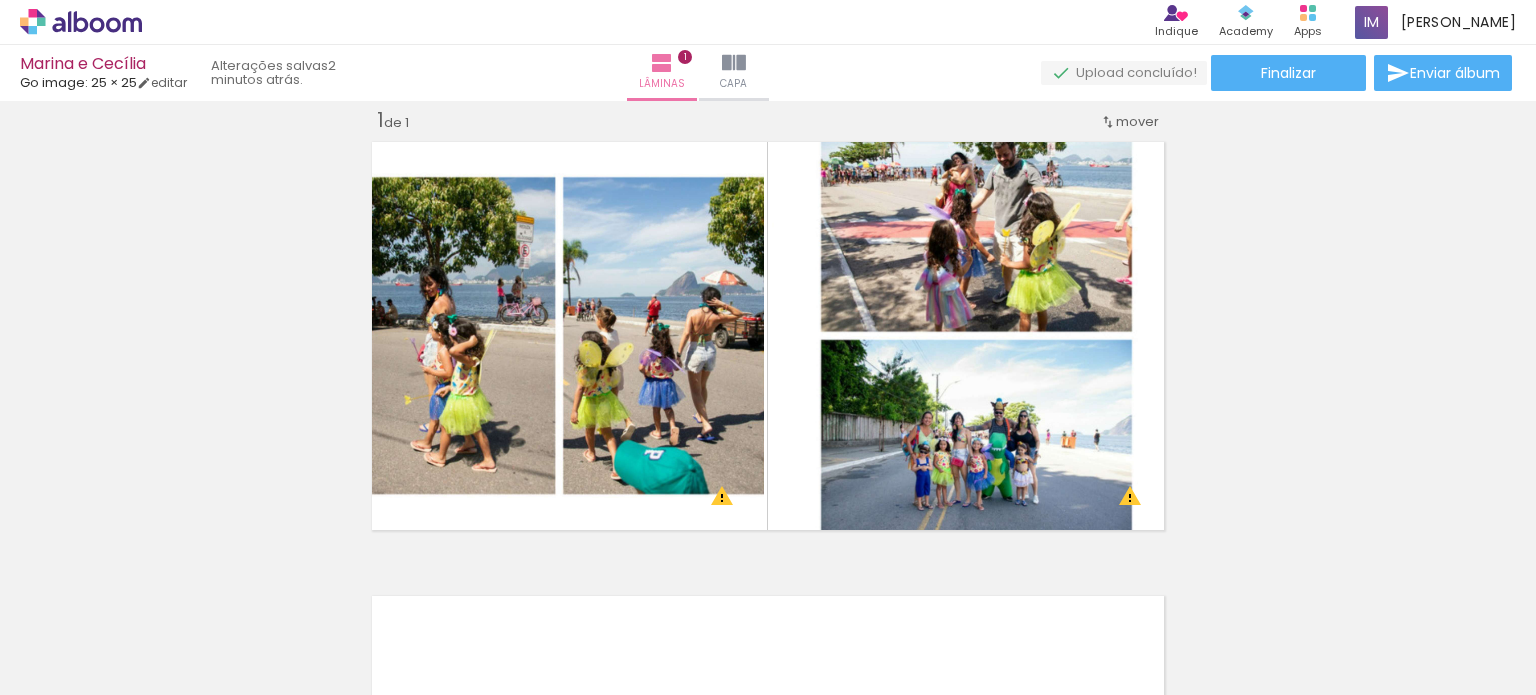click at bounding box center [312, 628] 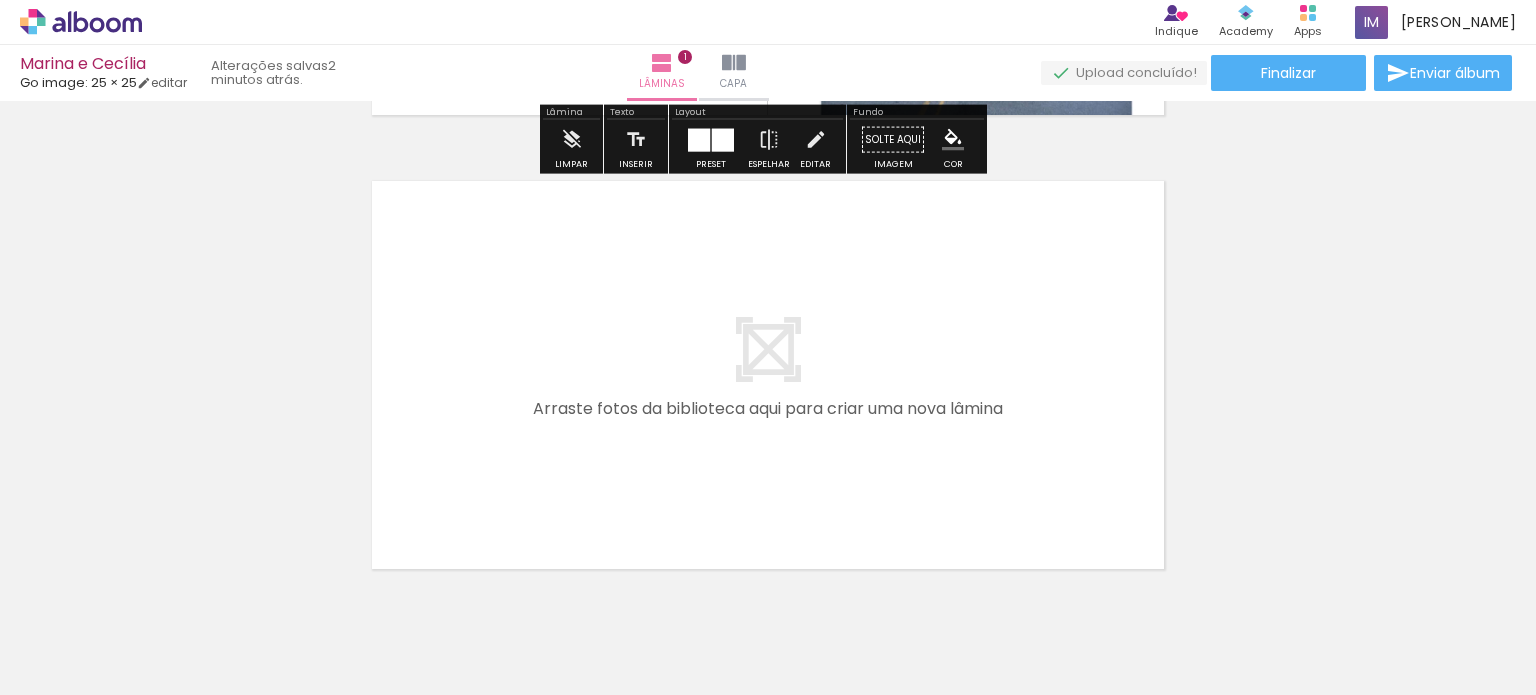 scroll, scrollTop: 516, scrollLeft: 0, axis: vertical 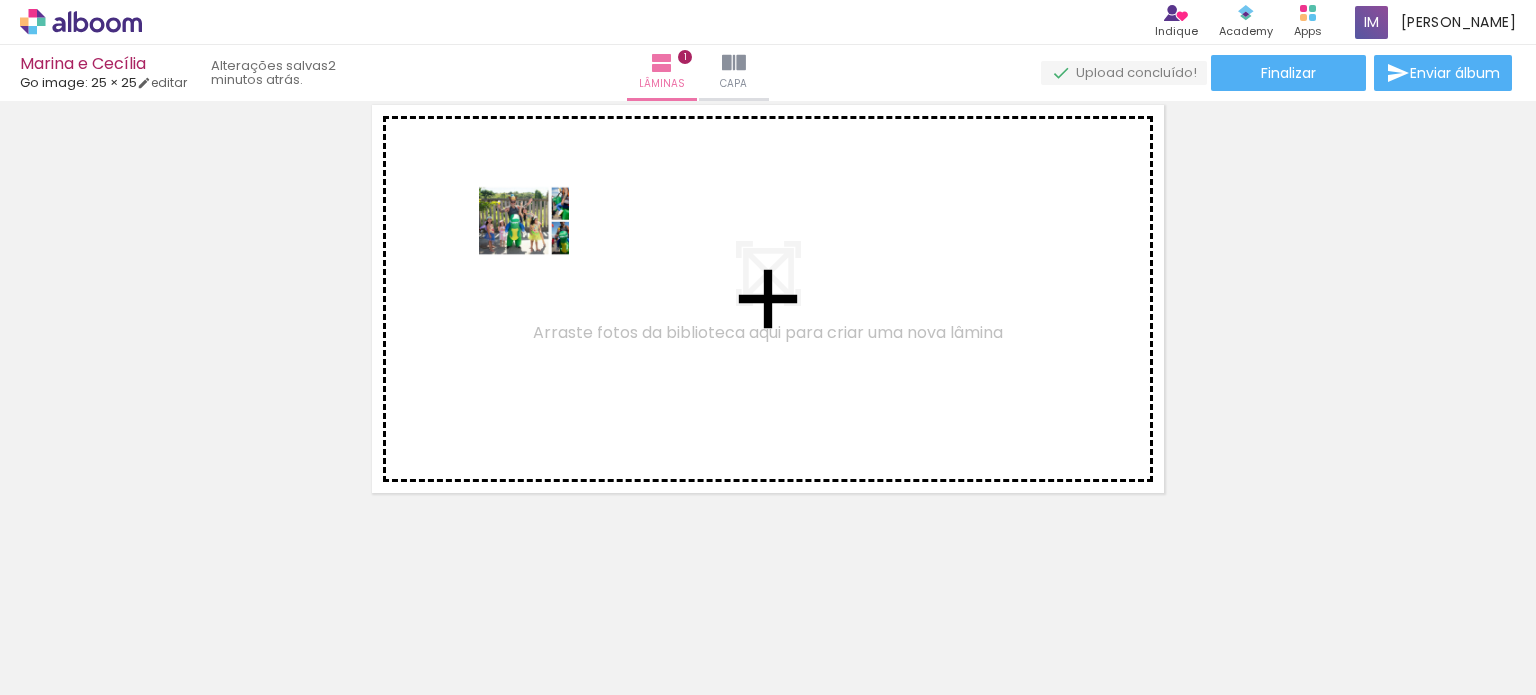 drag, startPoint x: 564, startPoint y: 648, endPoint x: 666, endPoint y: 576, distance: 124.85191 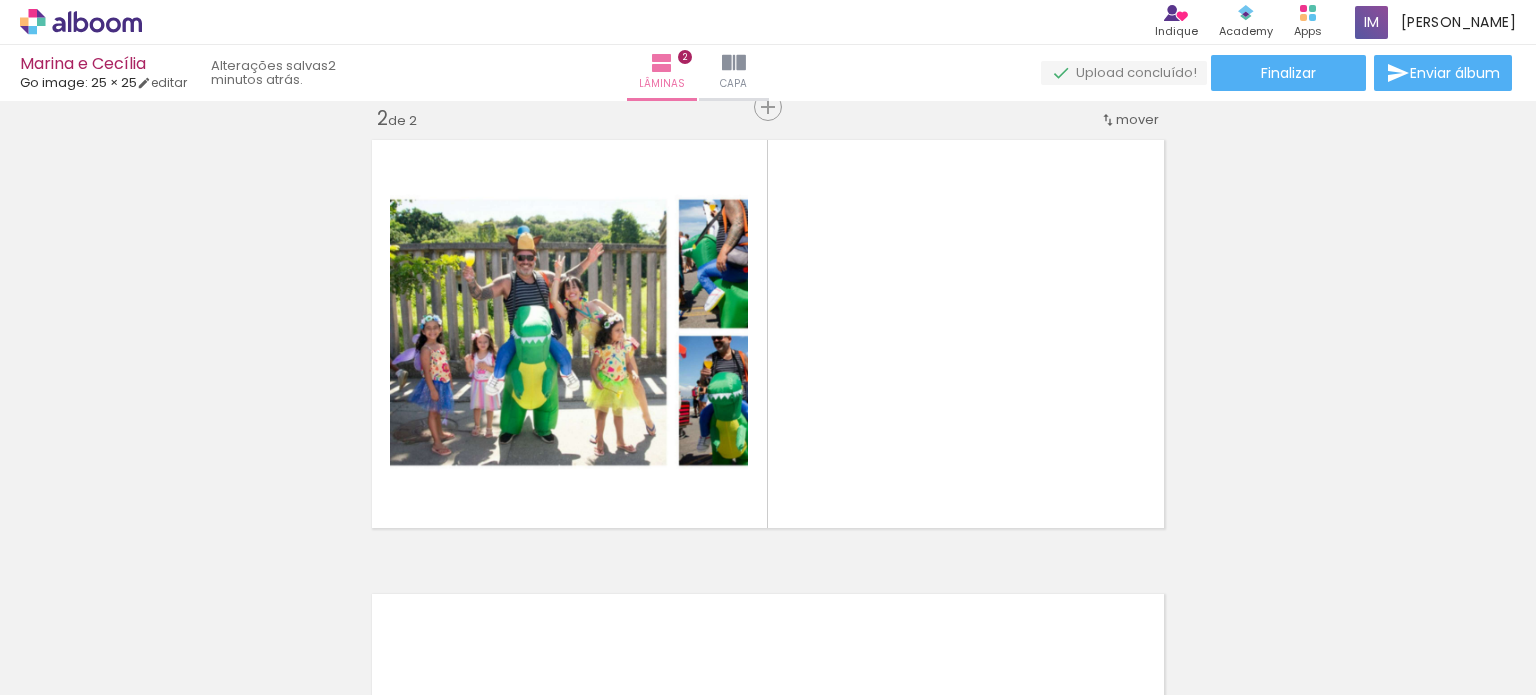 scroll, scrollTop: 479, scrollLeft: 0, axis: vertical 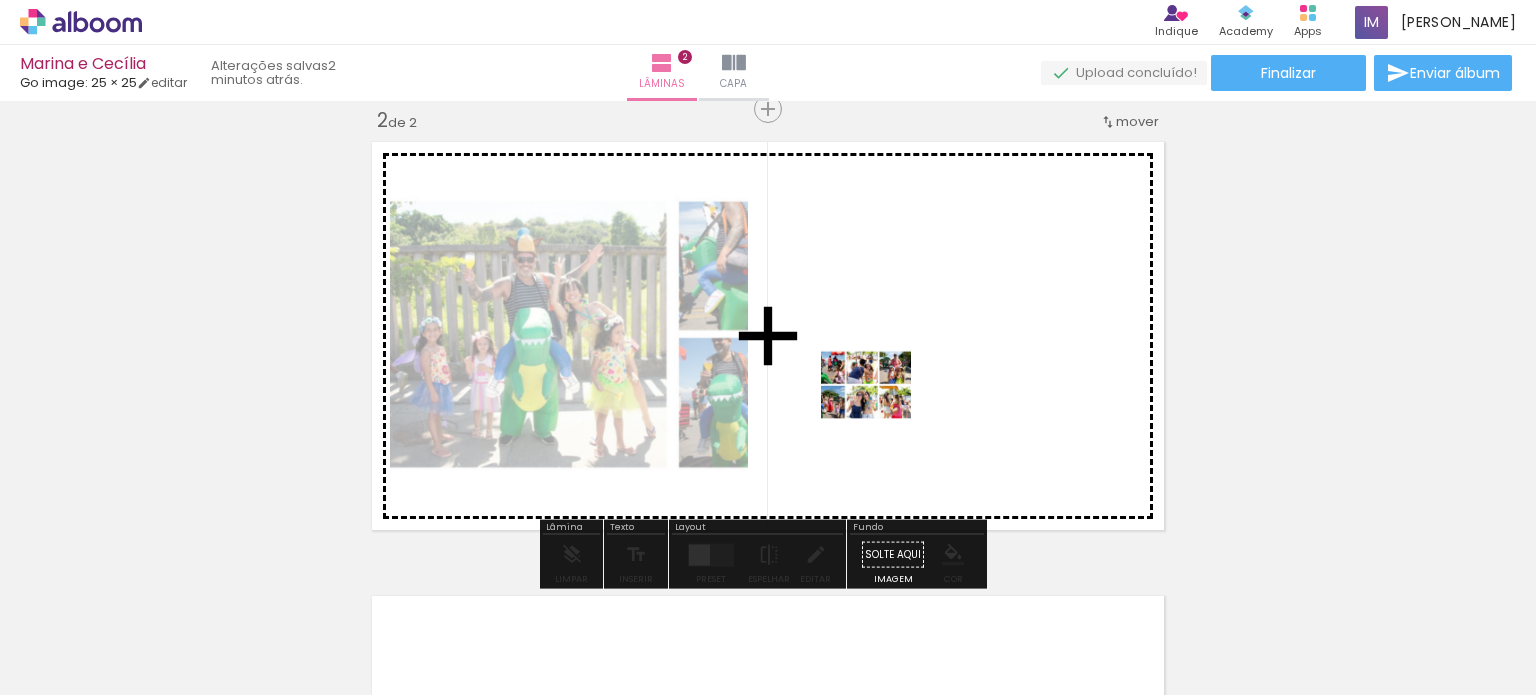 drag, startPoint x: 681, startPoint y: 599, endPoint x: 888, endPoint y: 395, distance: 290.62863 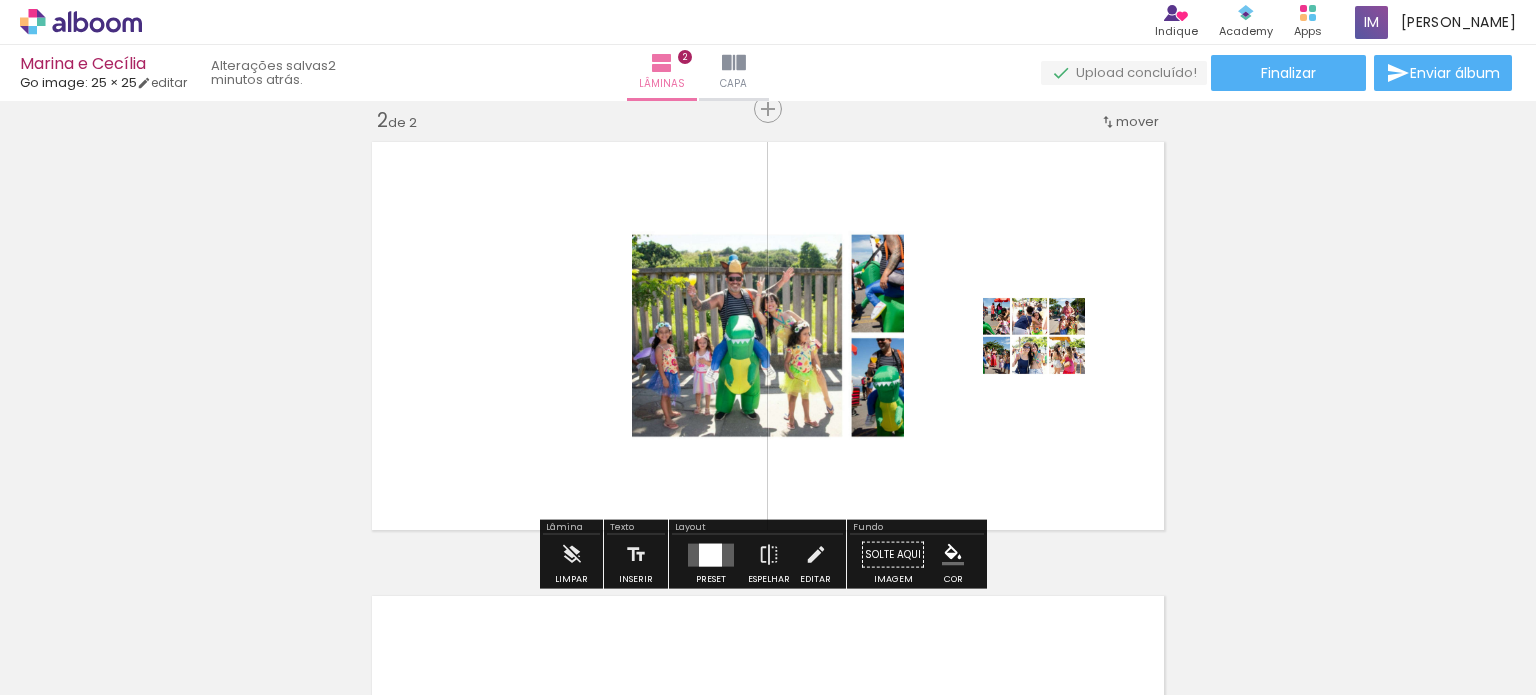 click at bounding box center (710, 554) 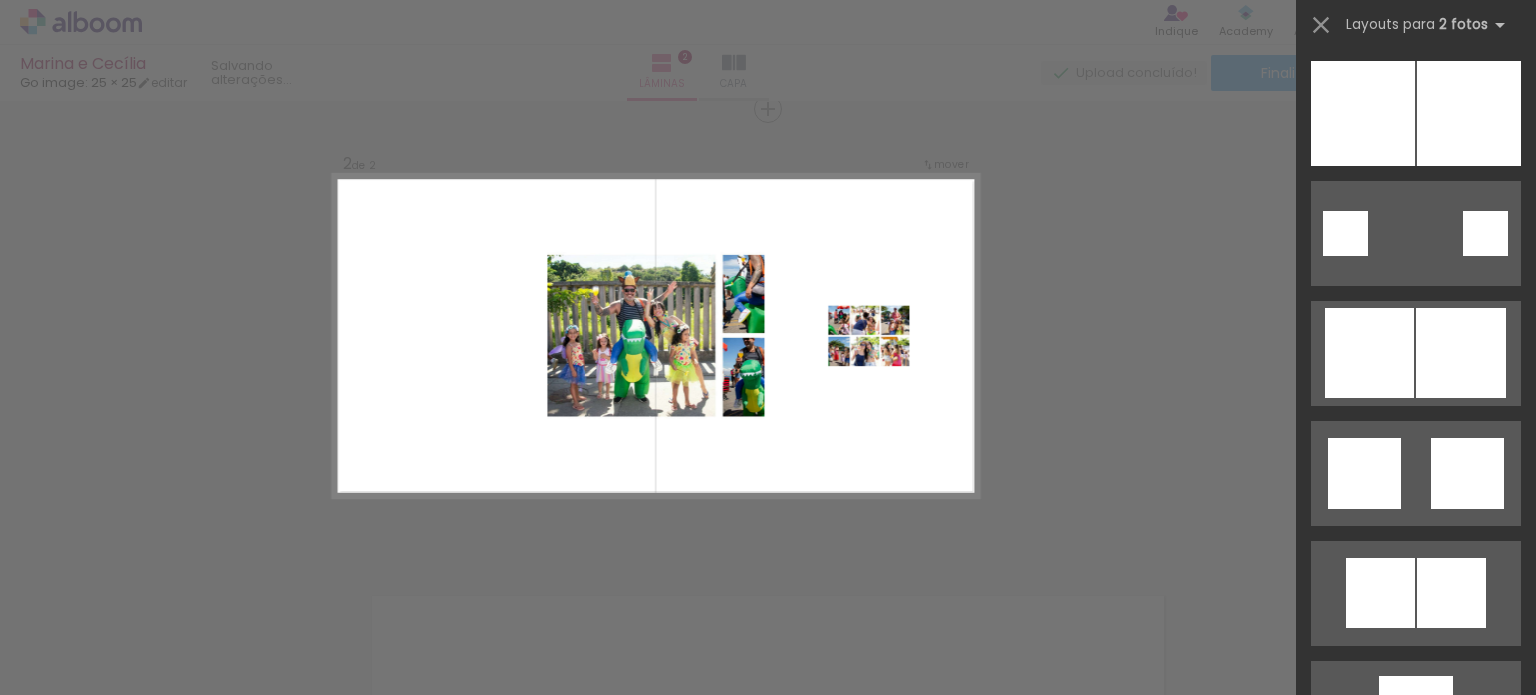 scroll, scrollTop: 0, scrollLeft: 0, axis: both 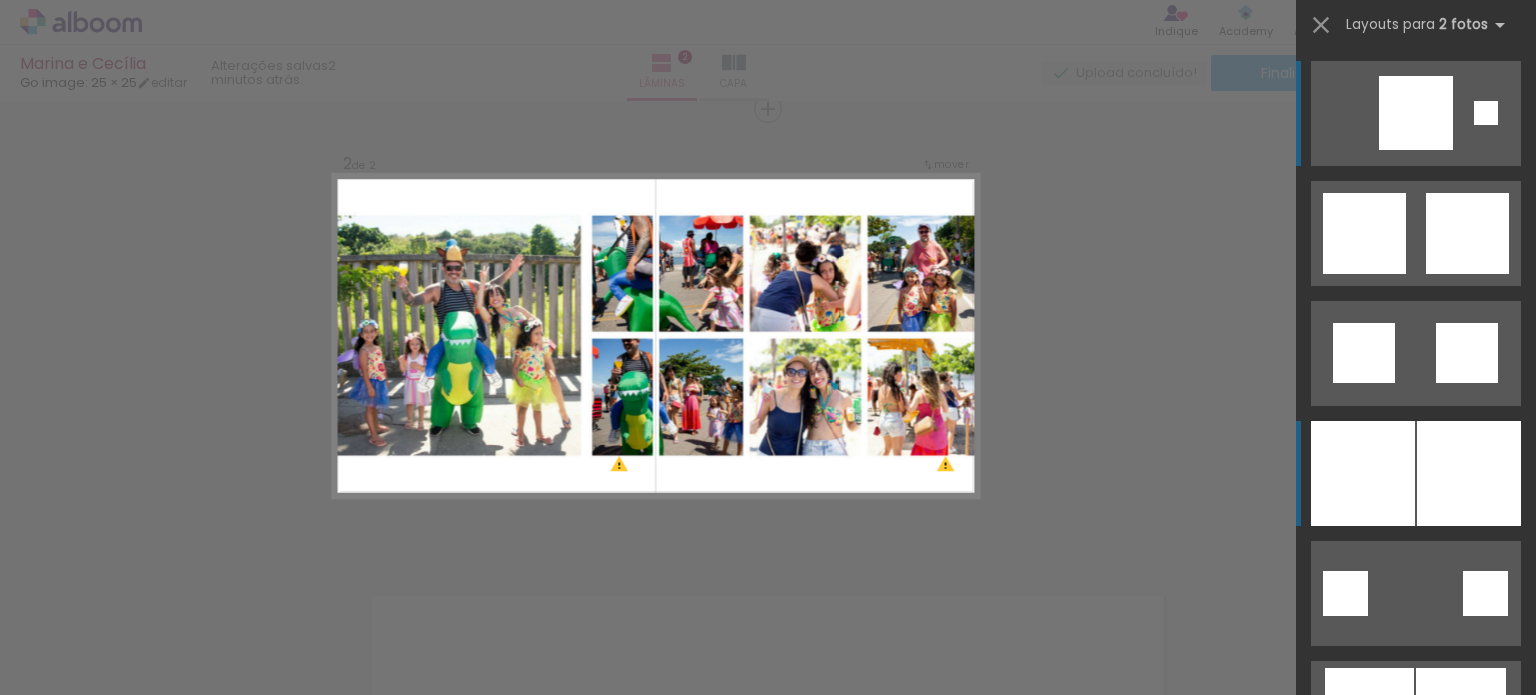 click at bounding box center (1469, 473) 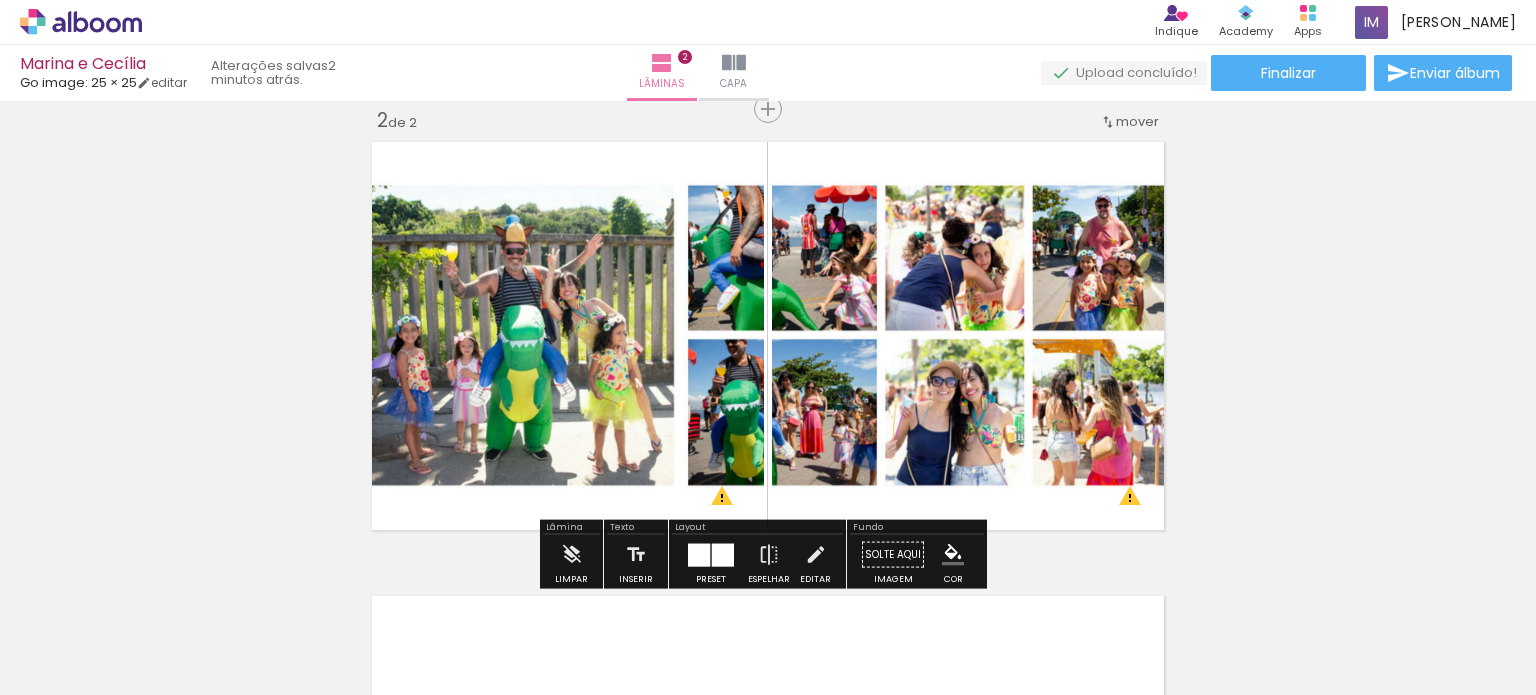 click at bounding box center (699, 554) 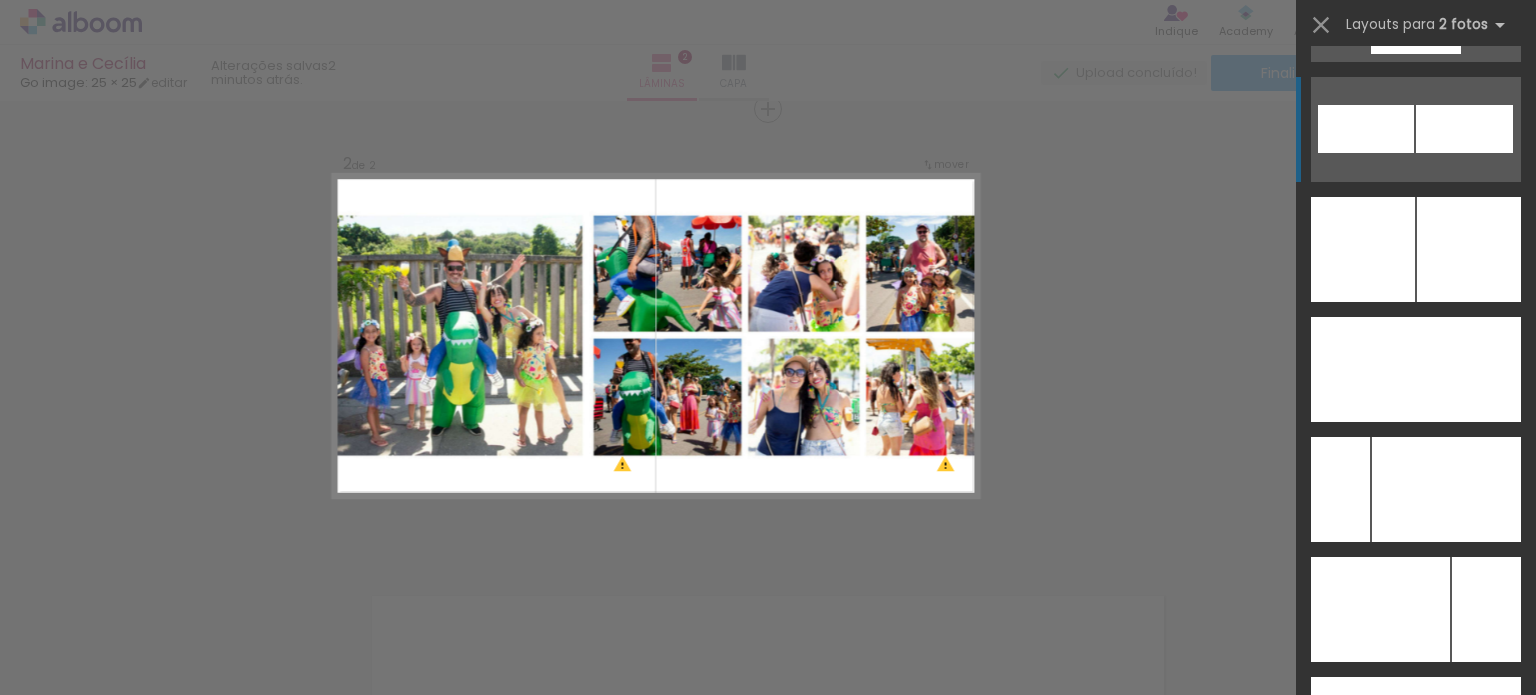scroll, scrollTop: 8960, scrollLeft: 0, axis: vertical 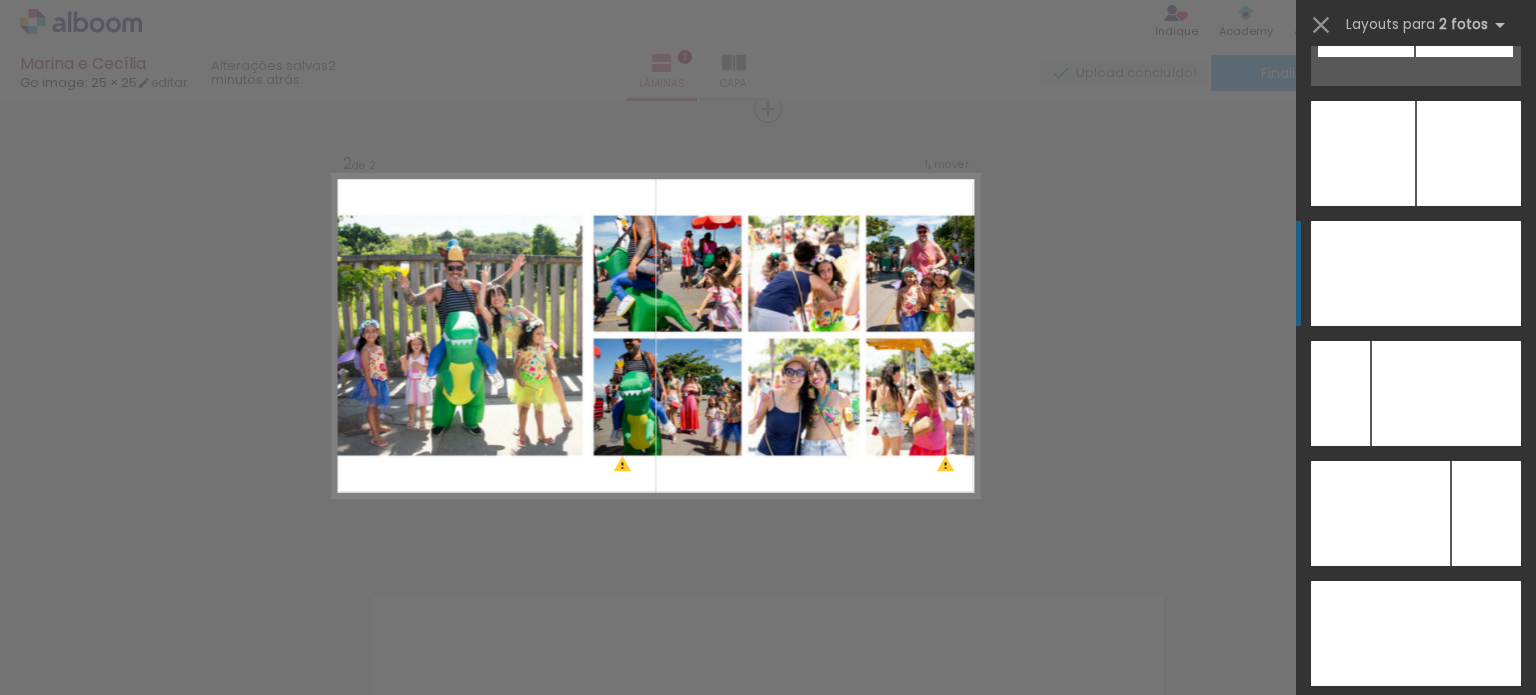 click at bounding box center [1452, -207] 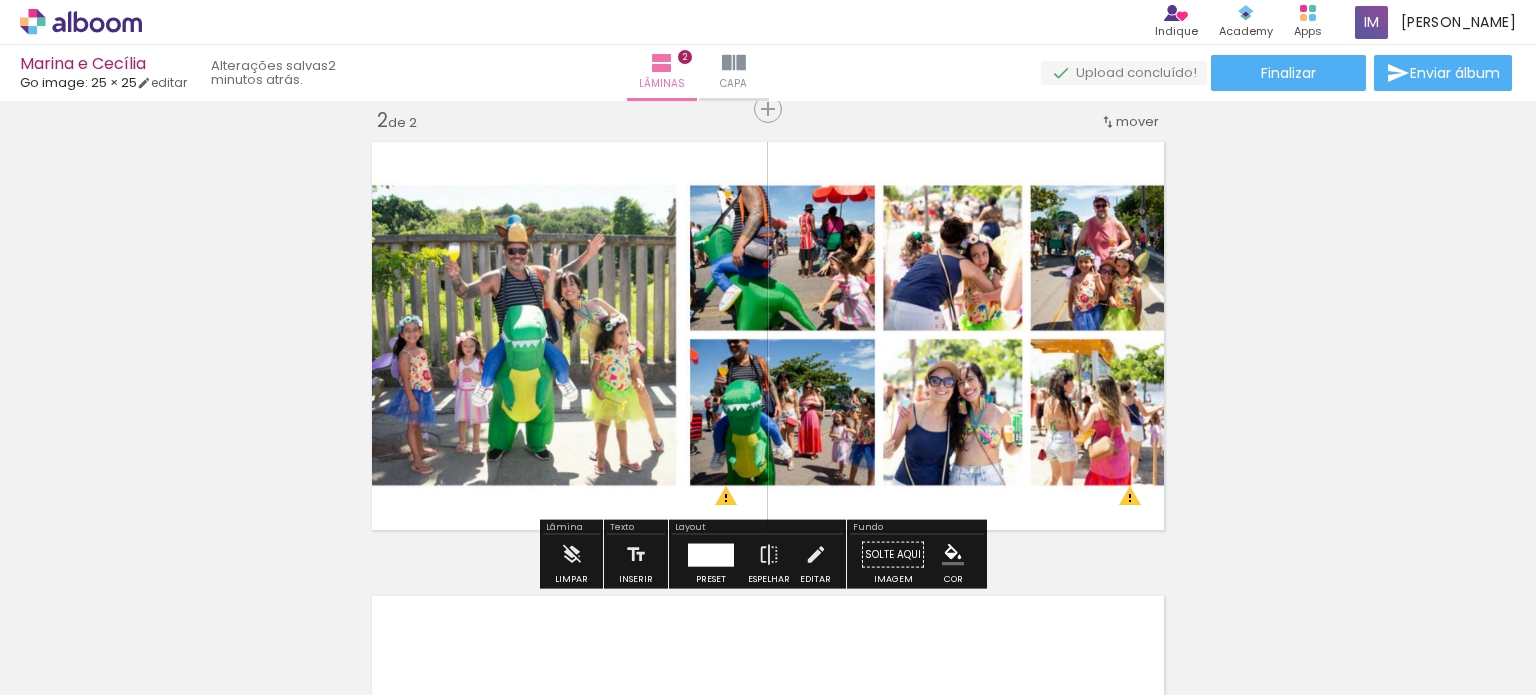 scroll, scrollTop: 0, scrollLeft: 0, axis: both 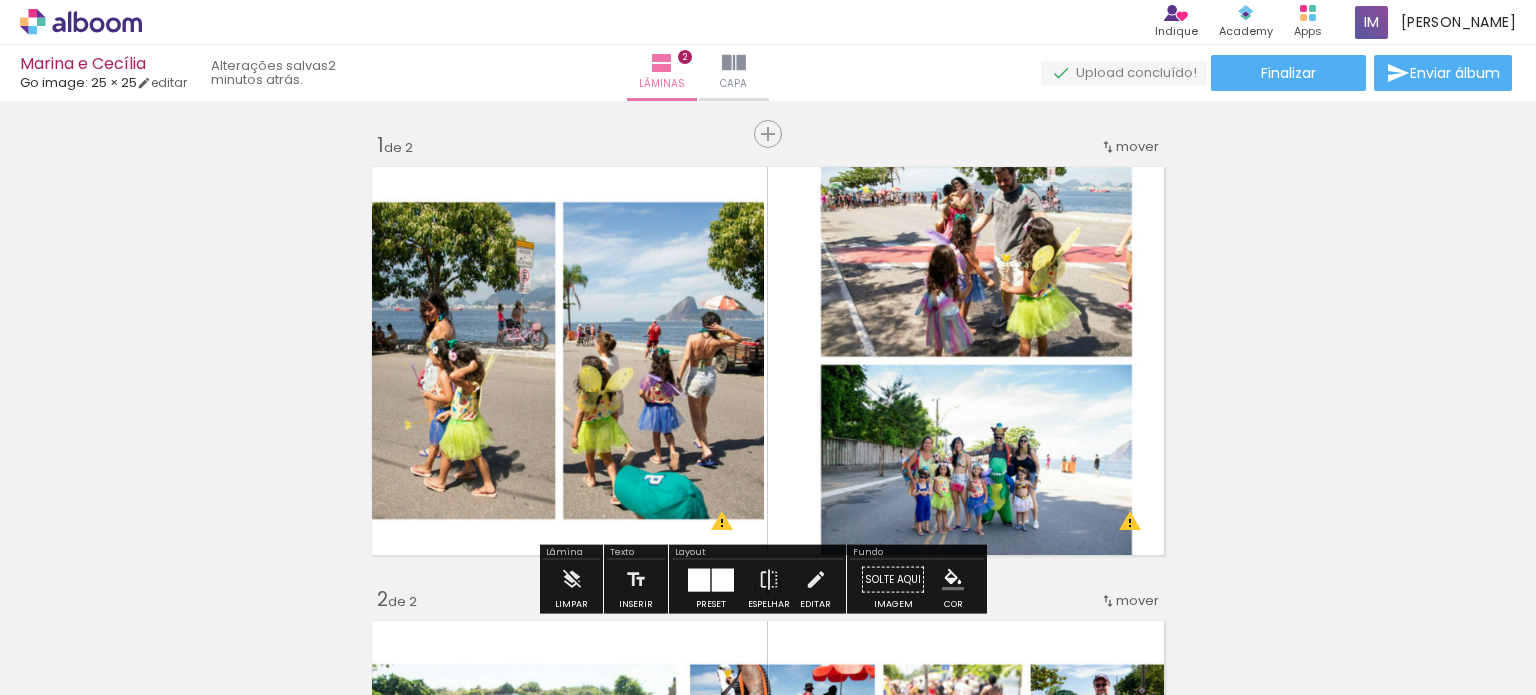 click 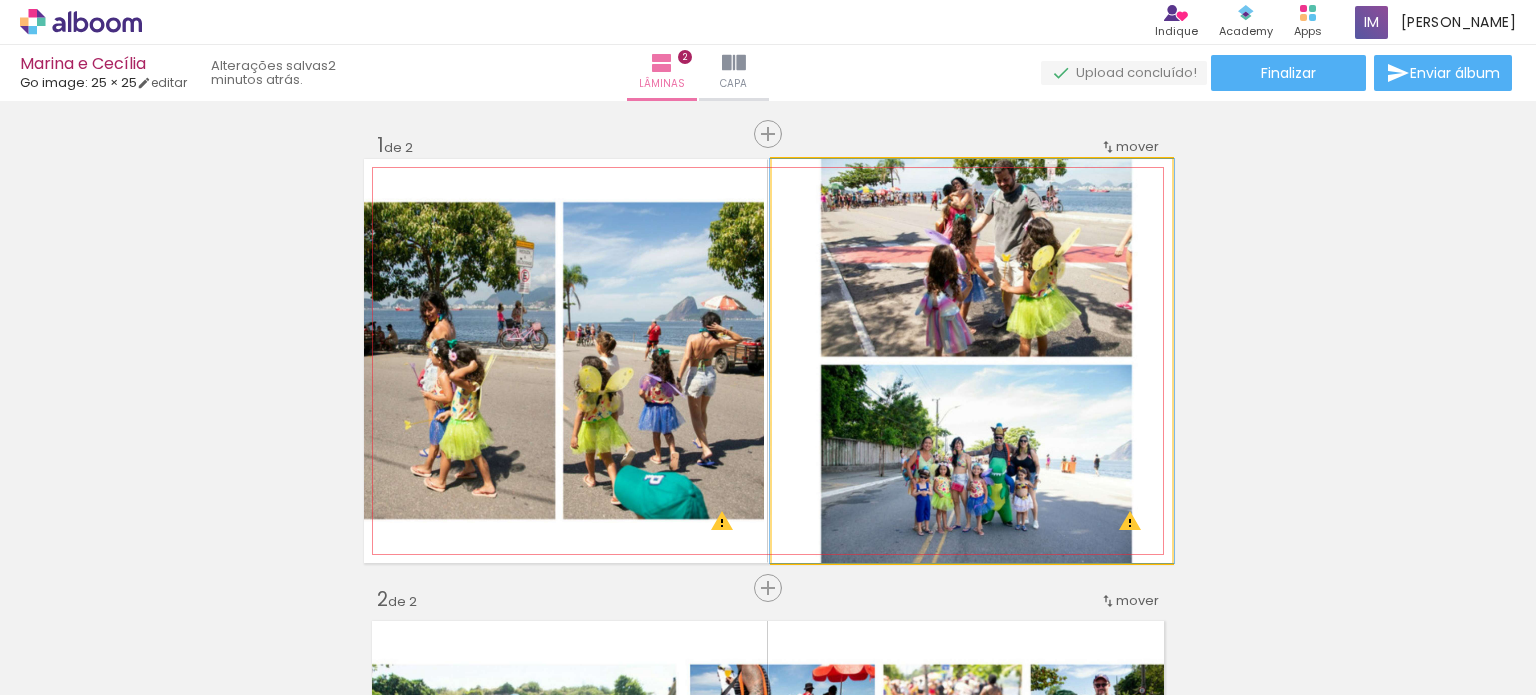 click 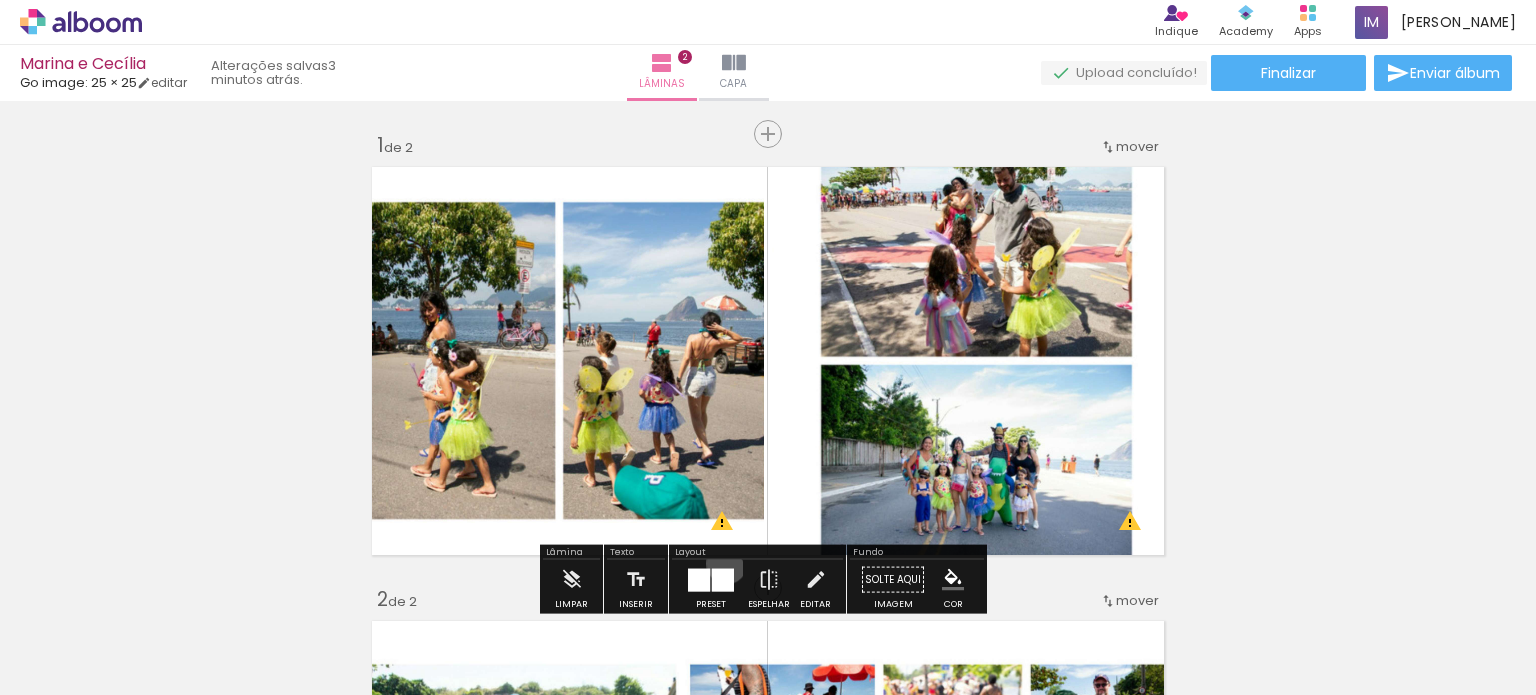 click at bounding box center (711, 580) 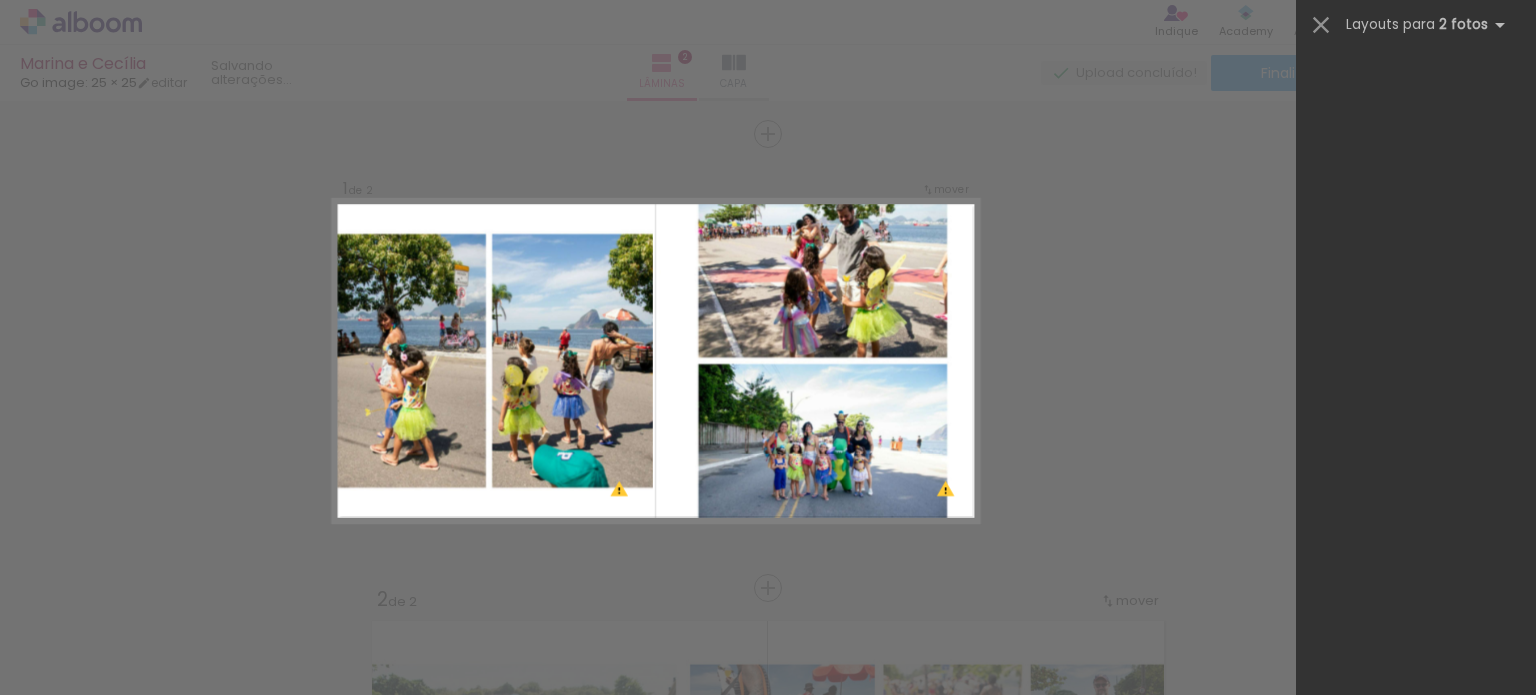 scroll, scrollTop: 360, scrollLeft: 0, axis: vertical 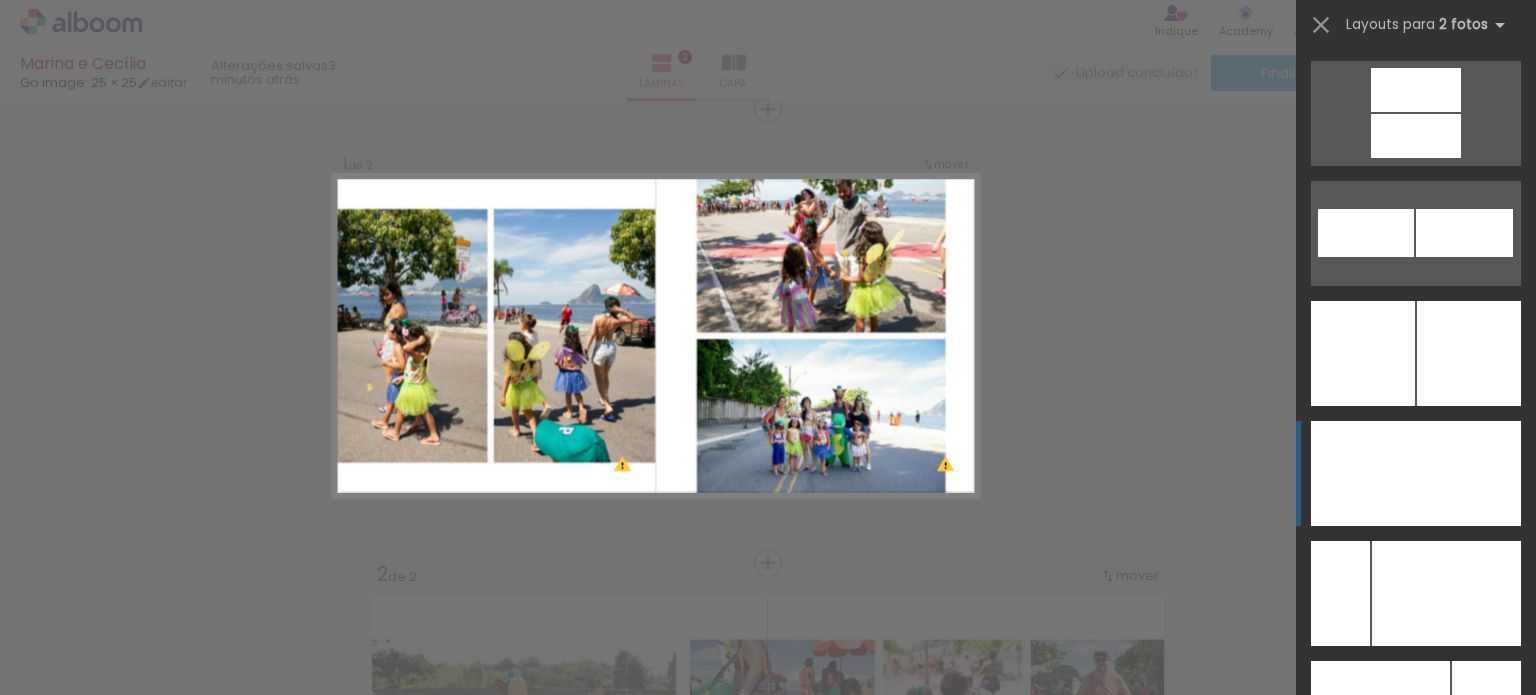 click at bounding box center (1469, -18647) 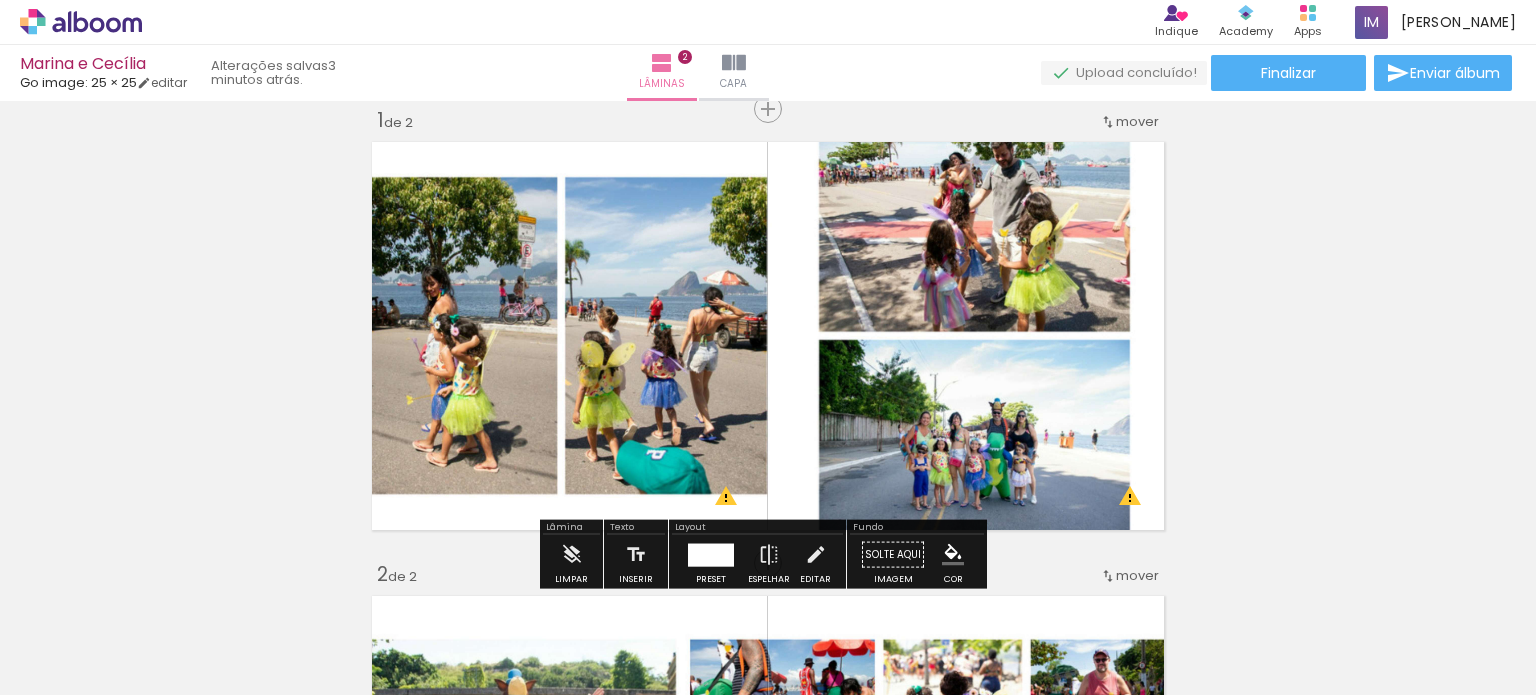 click on "Inserir lâmina 1  de 2  Inserir lâmina 2  de 2 O Designbox precisará aumentar a sua imagem em 154% para exportar para impressão. O Designbox precisará aumentar a sua imagem em 154% para exportar para impressão. O Designbox precisará aumentar a sua imagem em 540% para exportar para impressão. O Designbox precisará aumentar a sua imagem em 610% para exportar para impressão. O Designbox precisará aumentar a sua imagem em 610% para exportar para impressão. O Designbox precisará aumentar a sua imagem em 610% para exportar para impressão. O Designbox precisará aumentar a sua imagem em 610% para exportar para impressão." at bounding box center [768, 764] 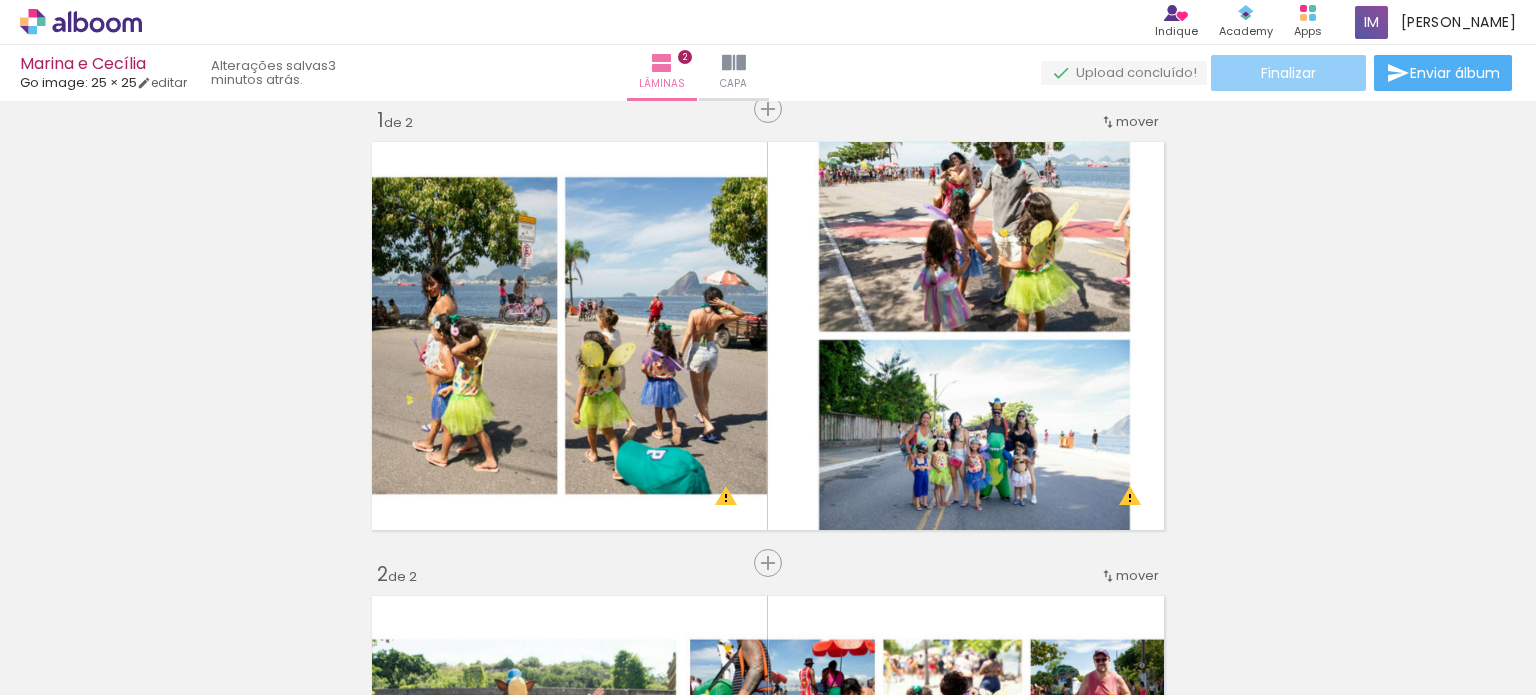 click on "Finalizar" 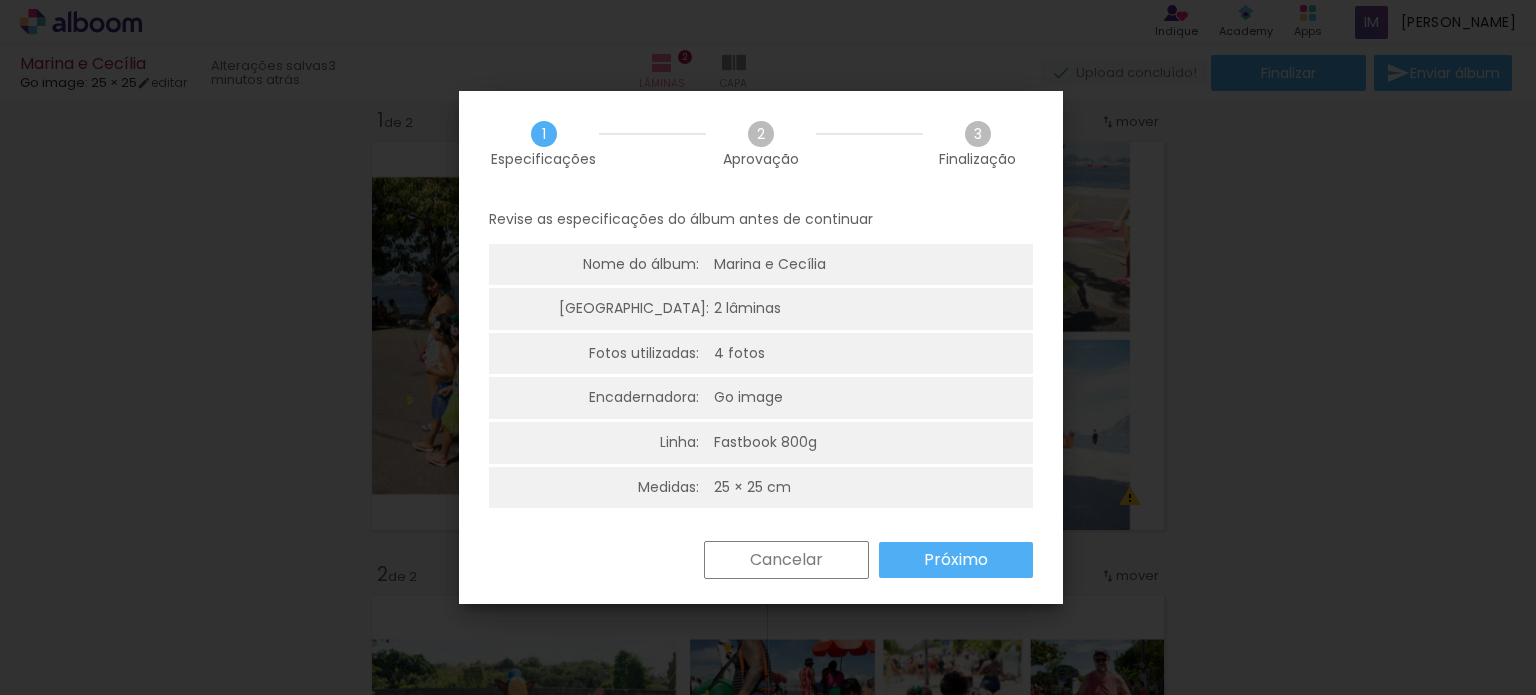 scroll, scrollTop: 4, scrollLeft: 0, axis: vertical 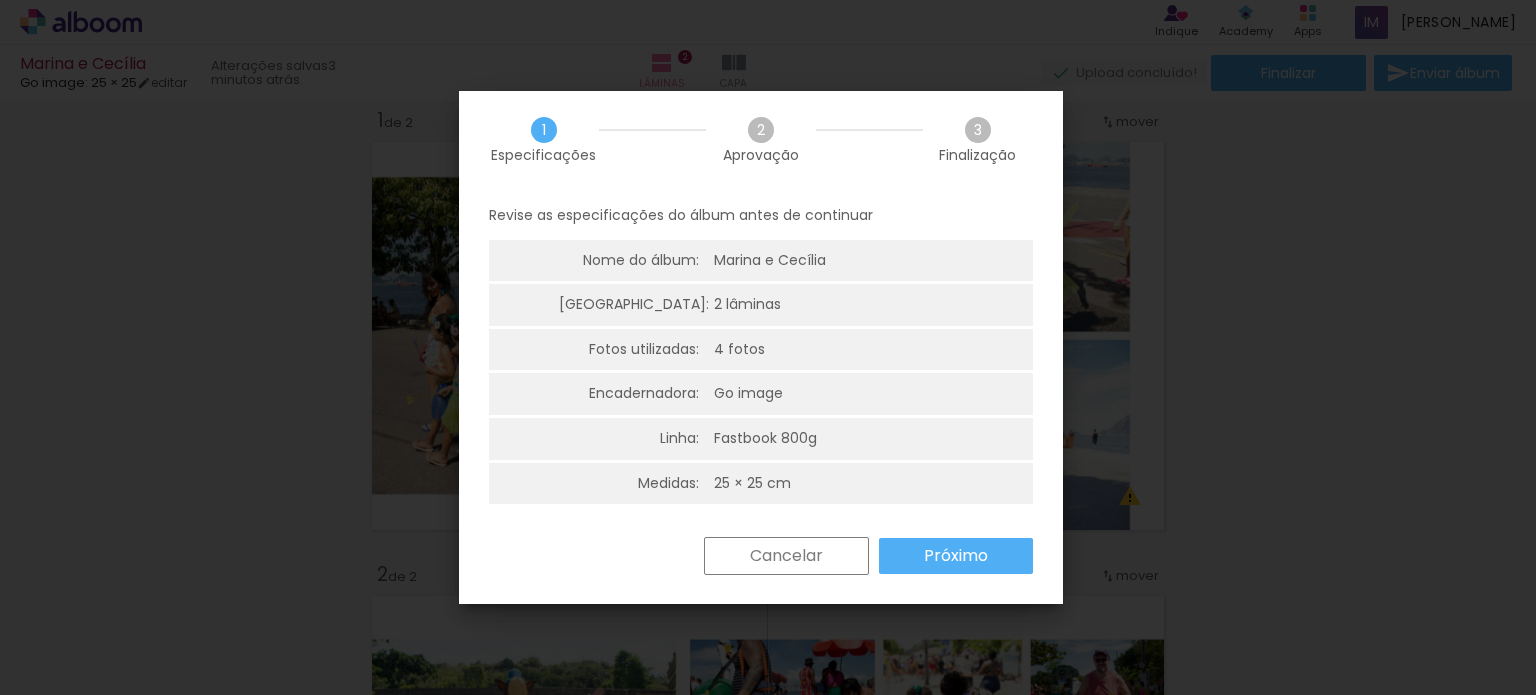 click on "Próximo" at bounding box center [956, 556] 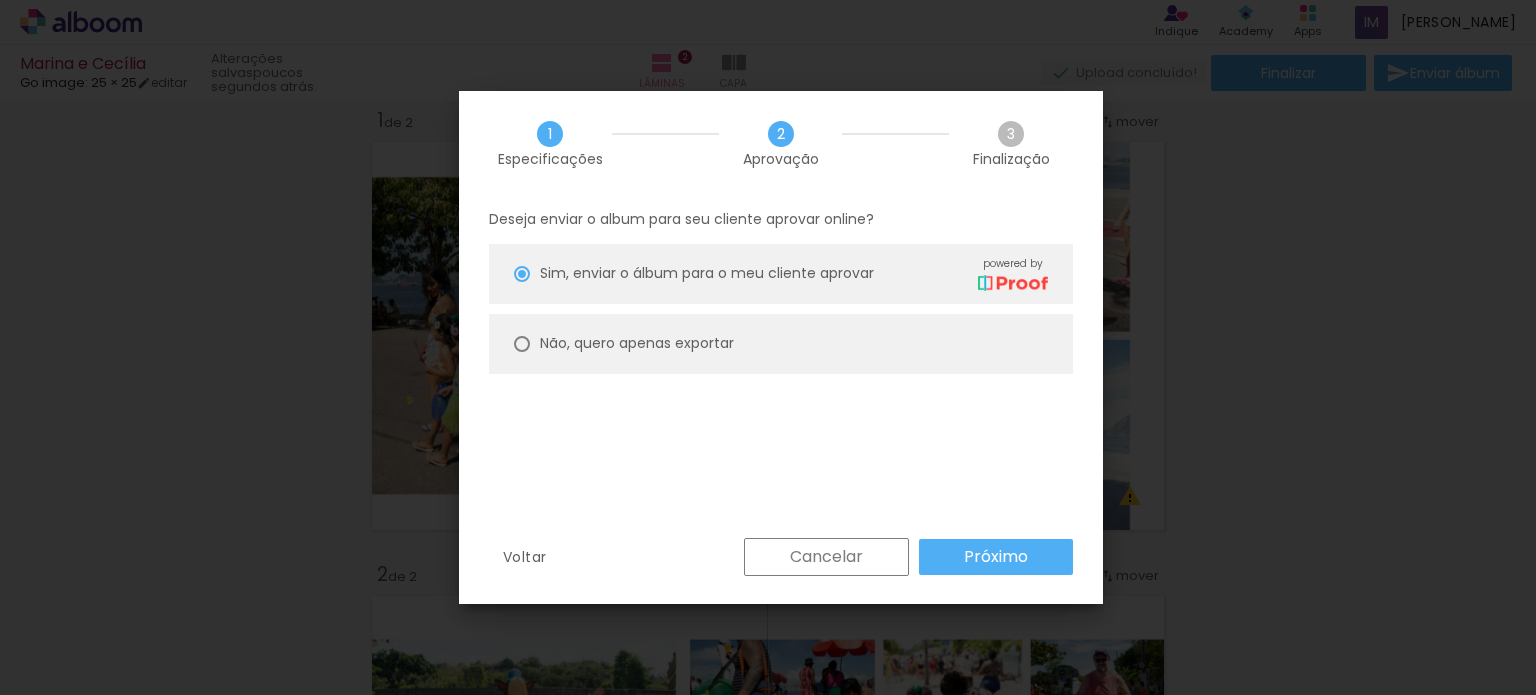 click at bounding box center [522, 274] 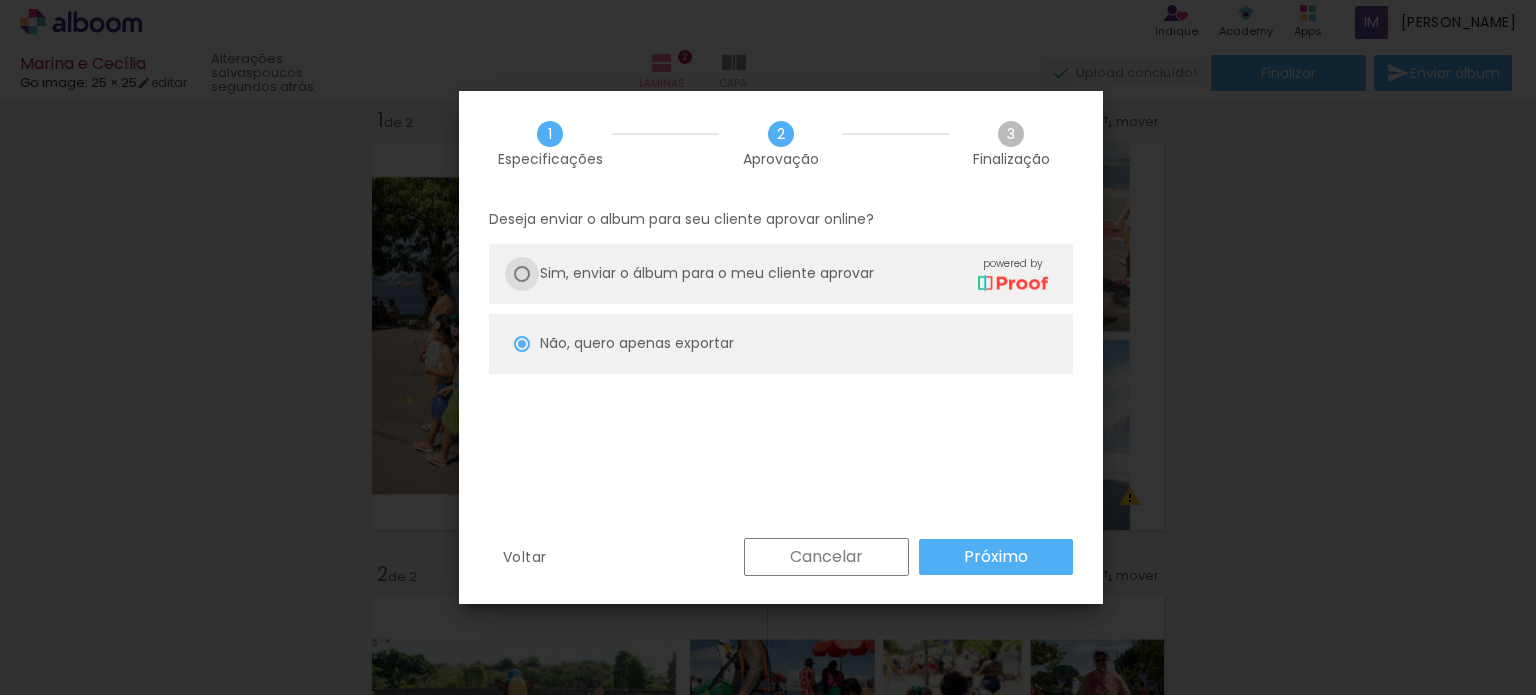 click at bounding box center (522, 274) 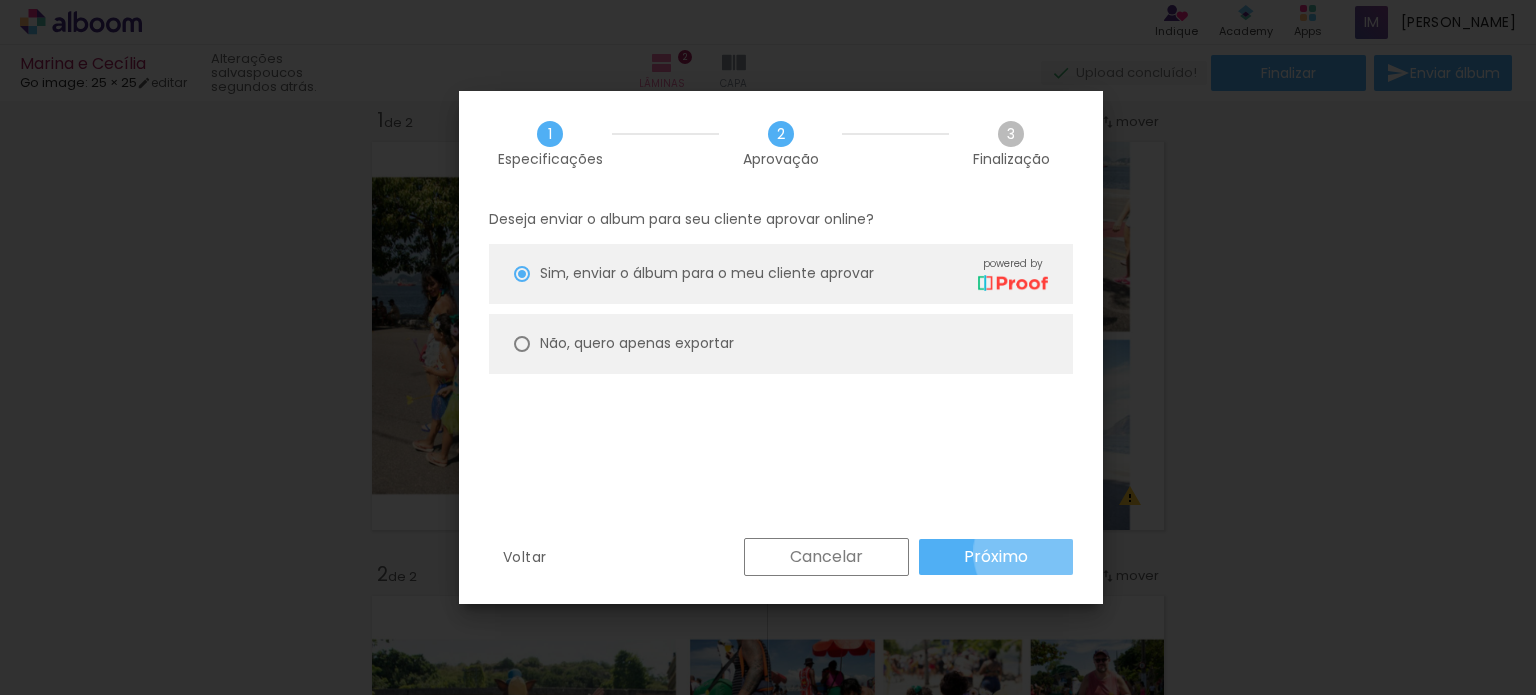 click on "Próximo" at bounding box center [996, 557] 